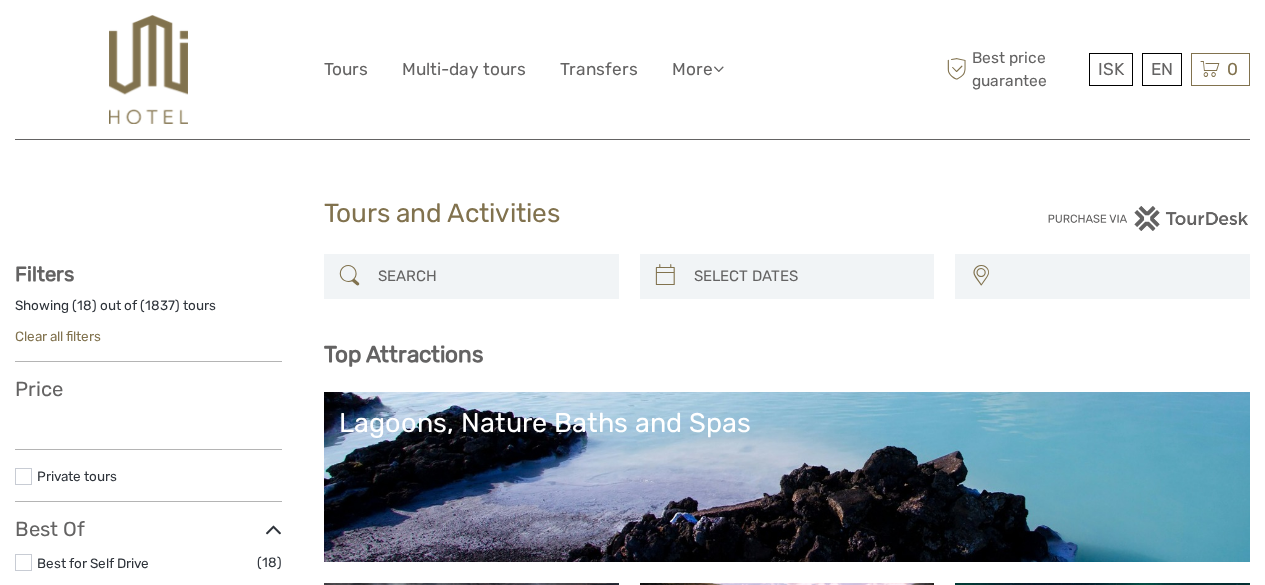 select 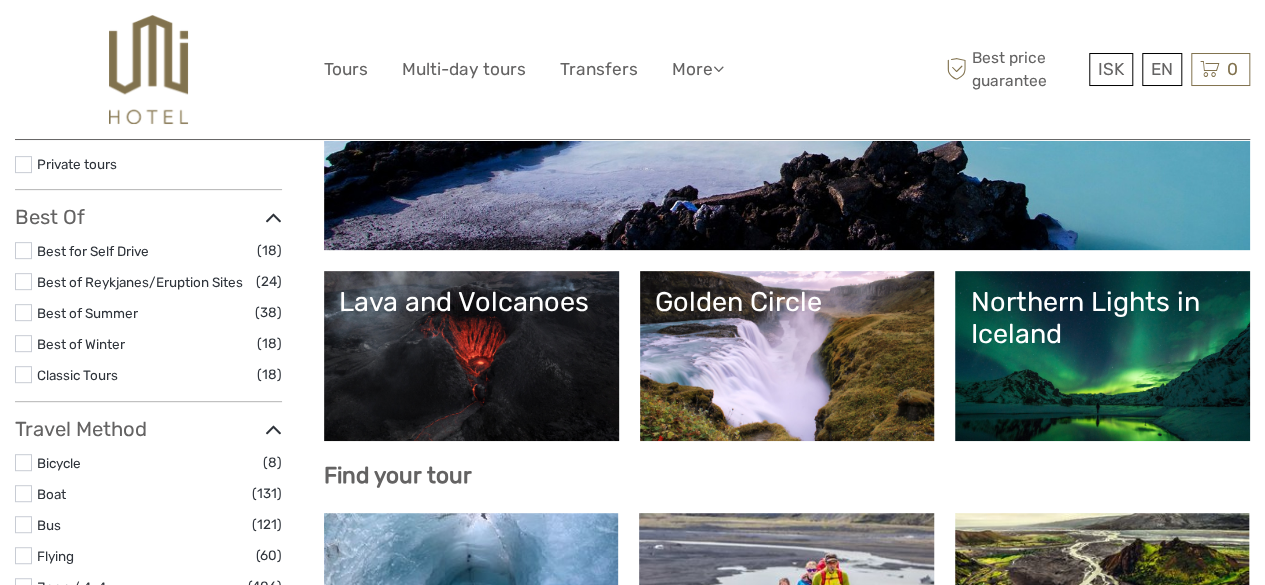 scroll, scrollTop: 0, scrollLeft: 0, axis: both 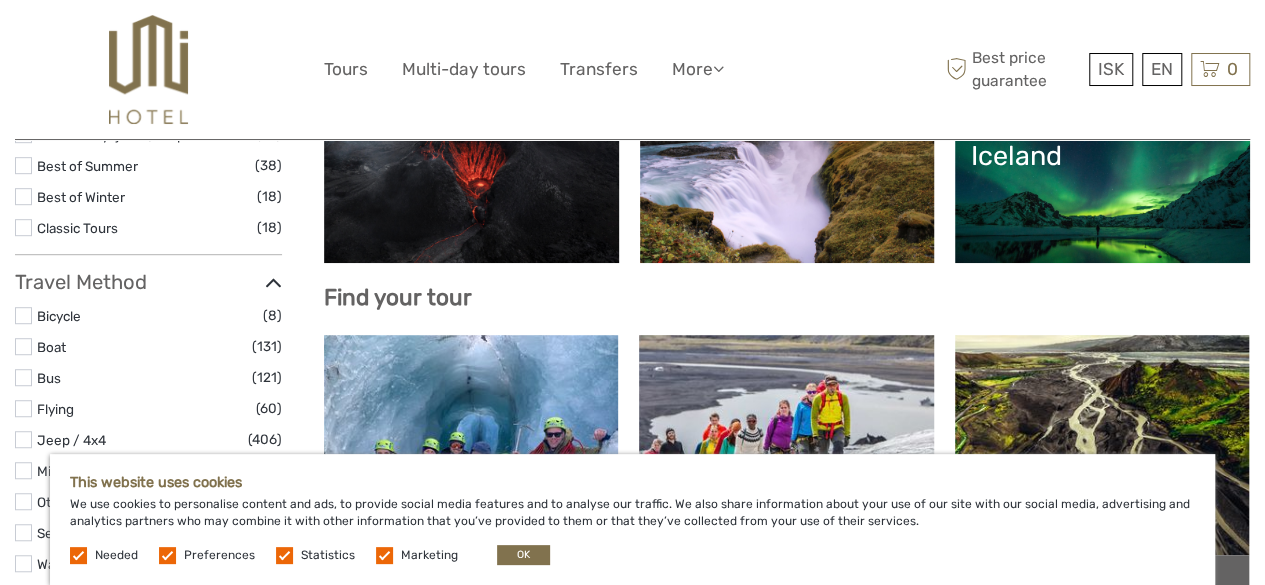 click on "Northern Lights in Iceland" at bounding box center [1102, 178] 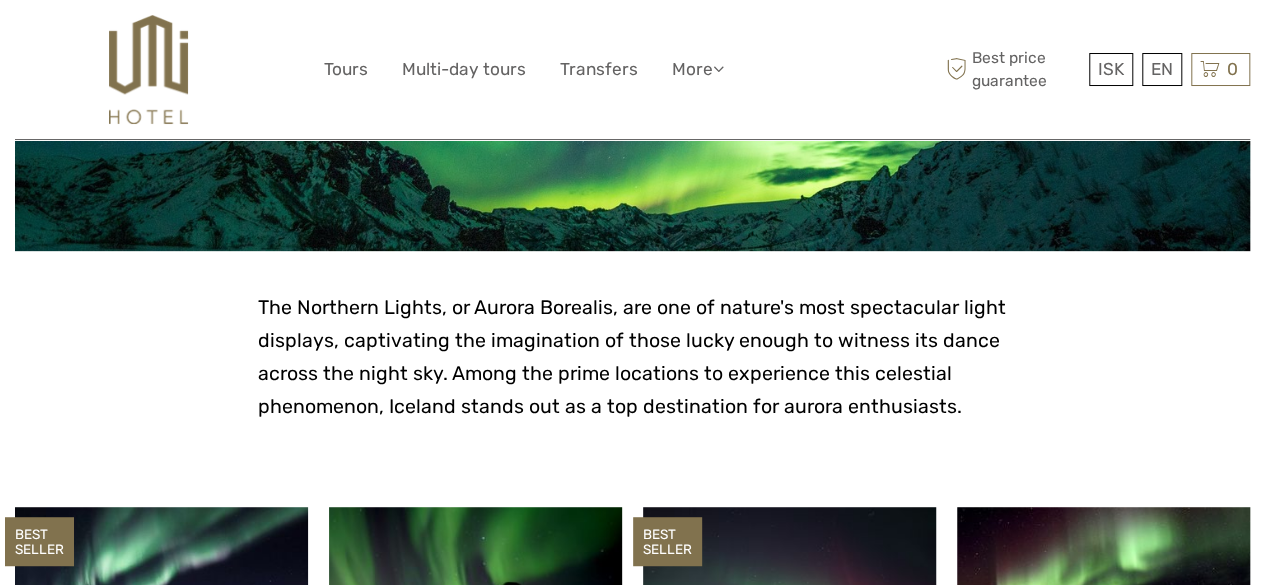scroll, scrollTop: 348, scrollLeft: 0, axis: vertical 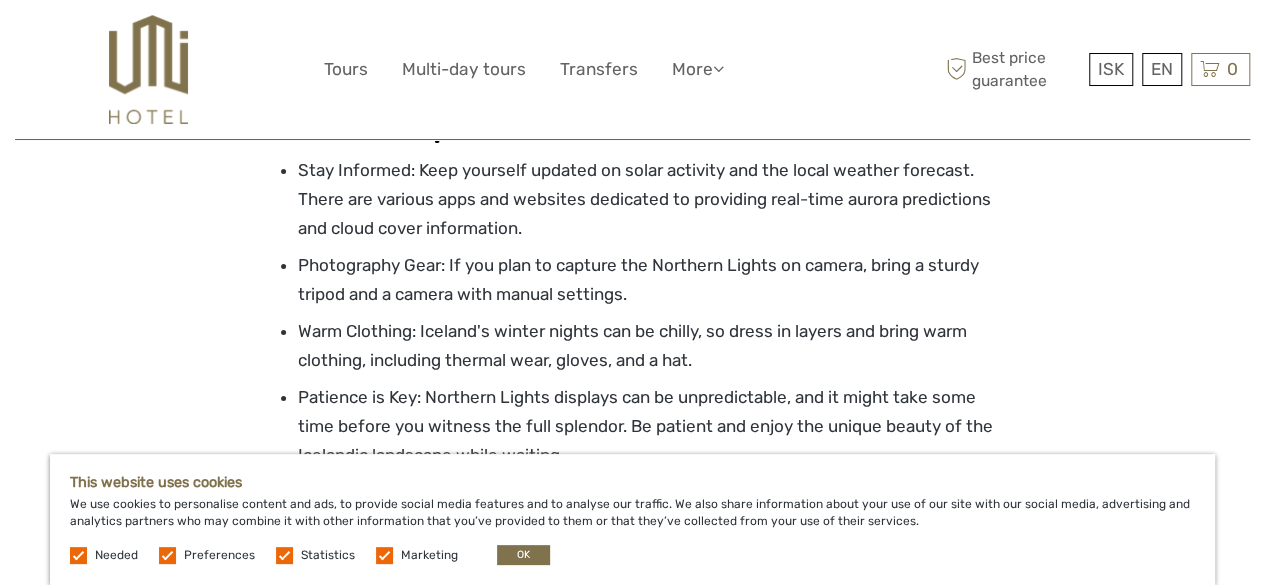 click on "Photography Gear: If you plan to capture the Northern Lights on camera, bring a sturdy tripod and a camera with manual settings." at bounding box center [638, 279] 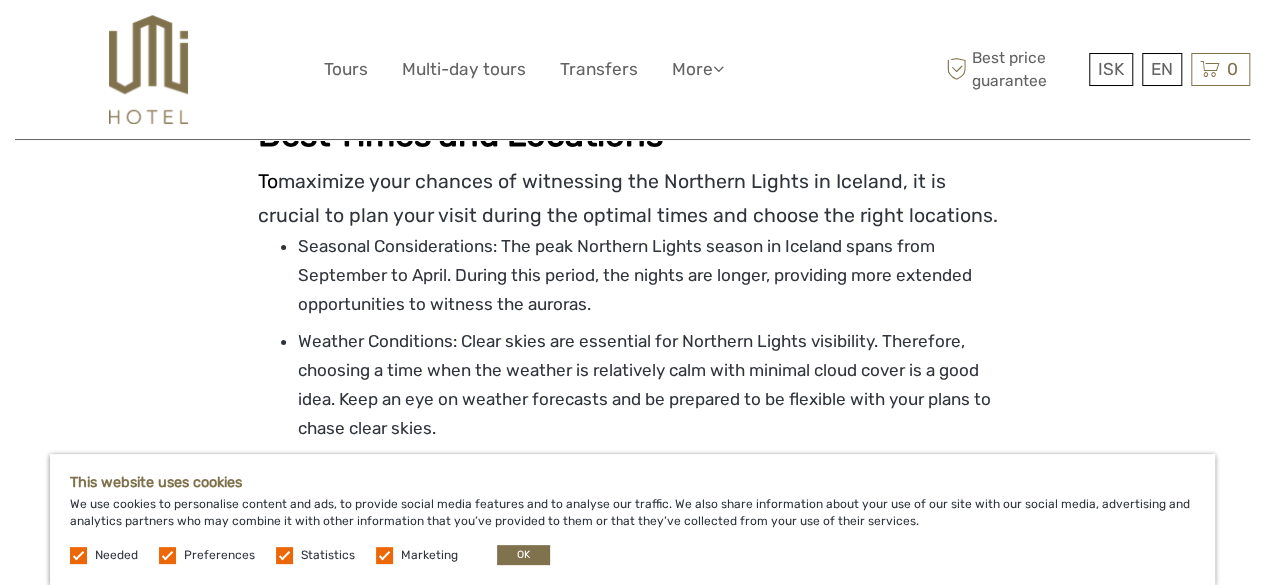 scroll, scrollTop: 3178, scrollLeft: 0, axis: vertical 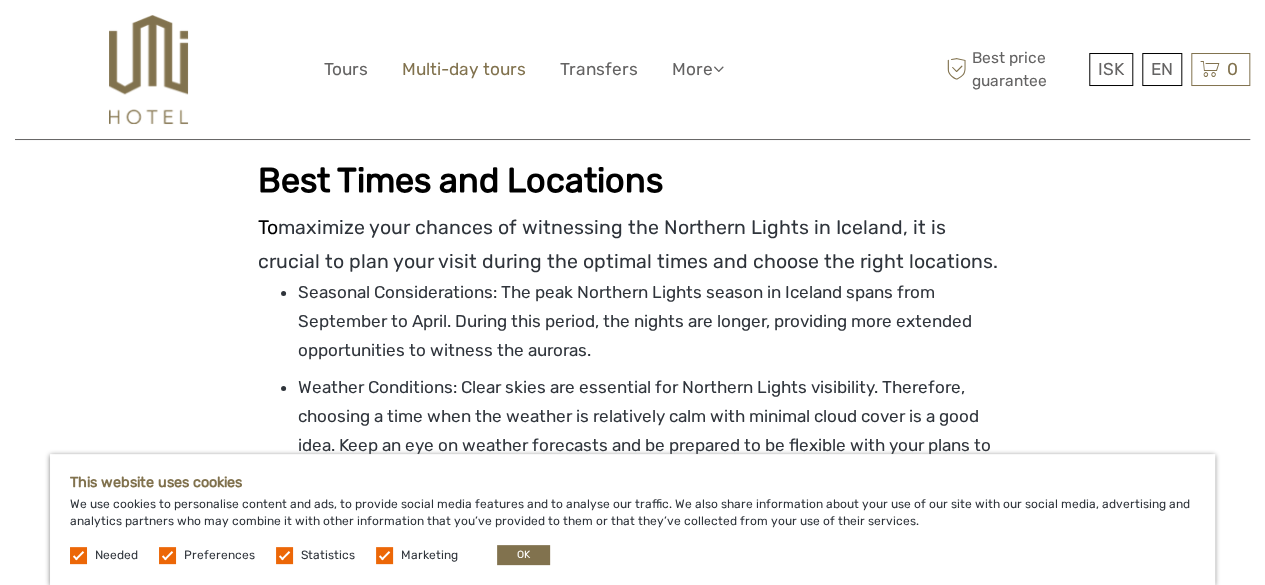 click on "Multi-day tours" at bounding box center (464, 69) 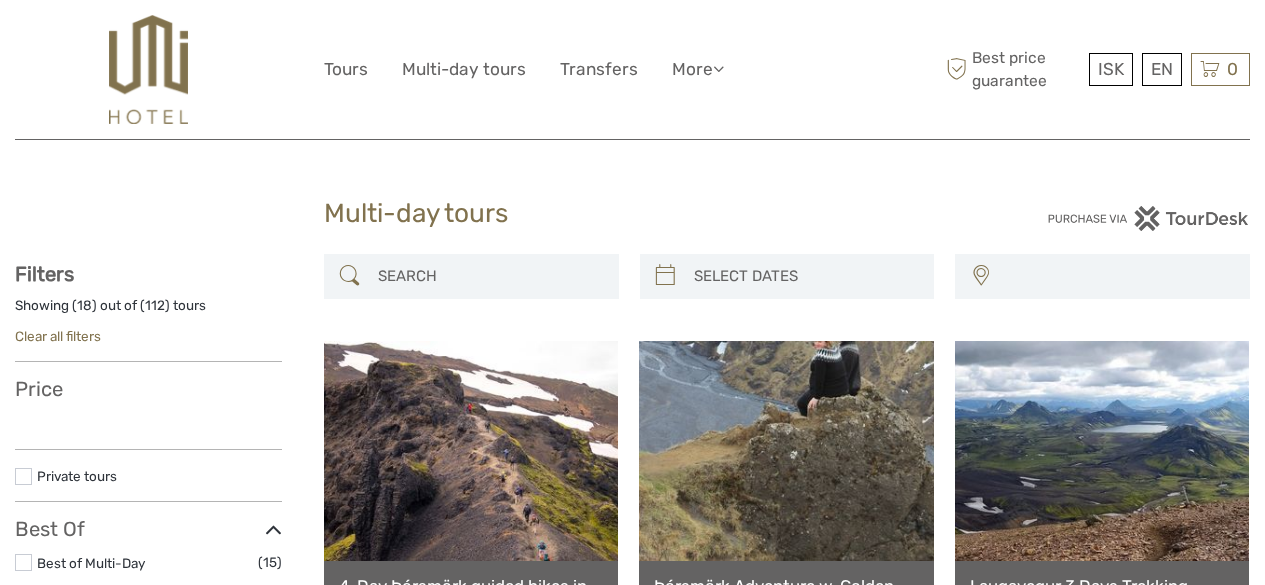 select 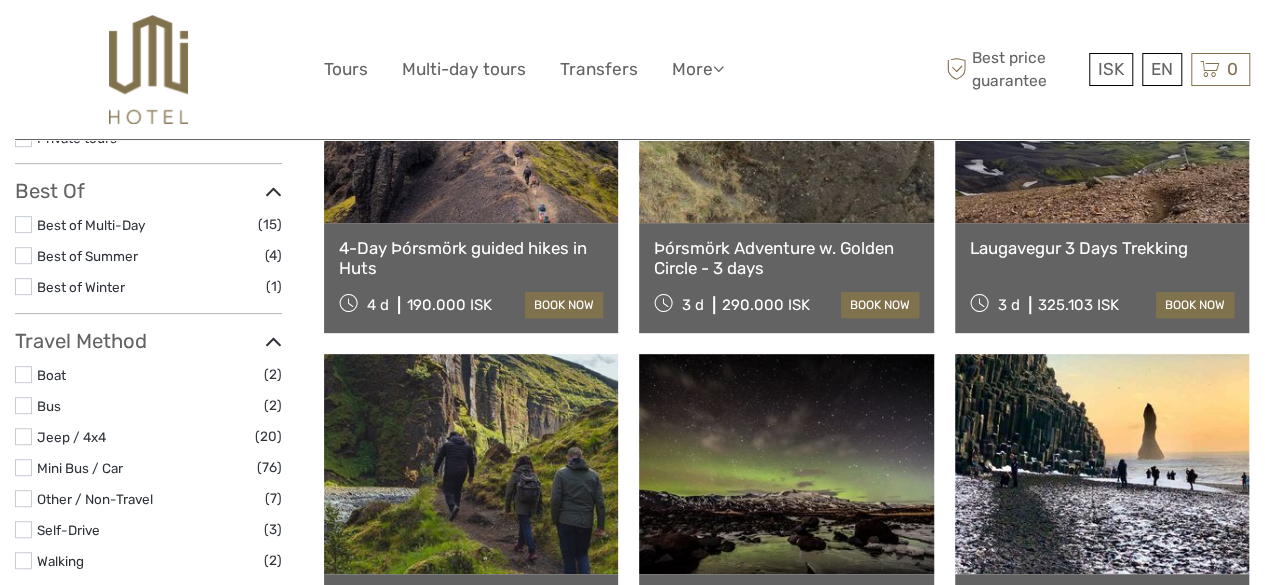 scroll, scrollTop: 0, scrollLeft: 0, axis: both 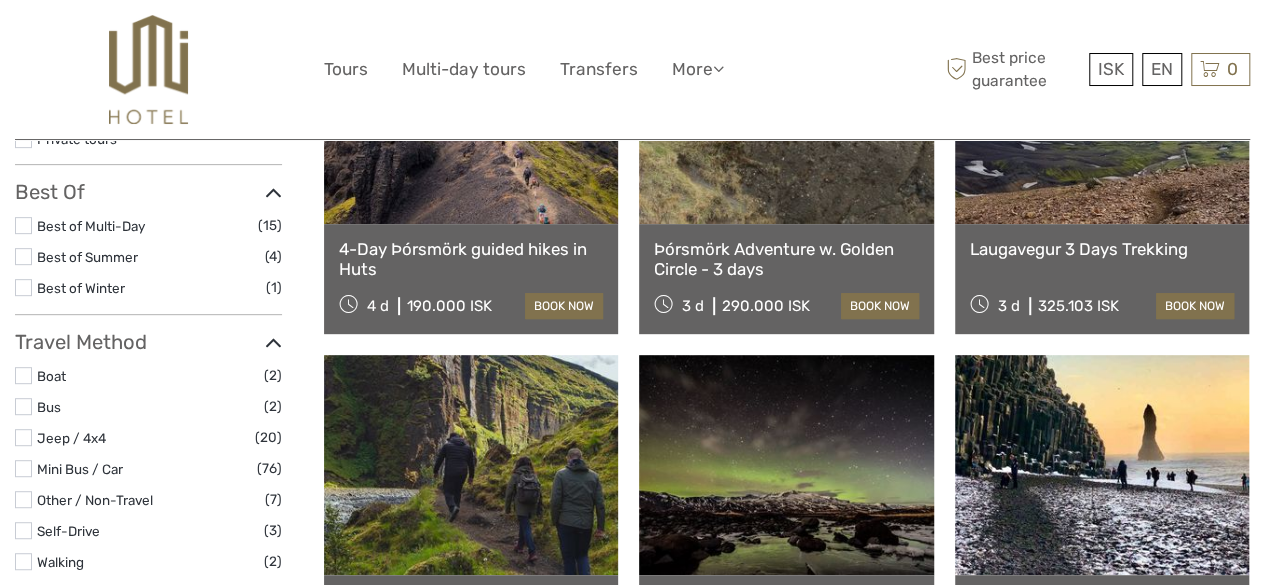 select 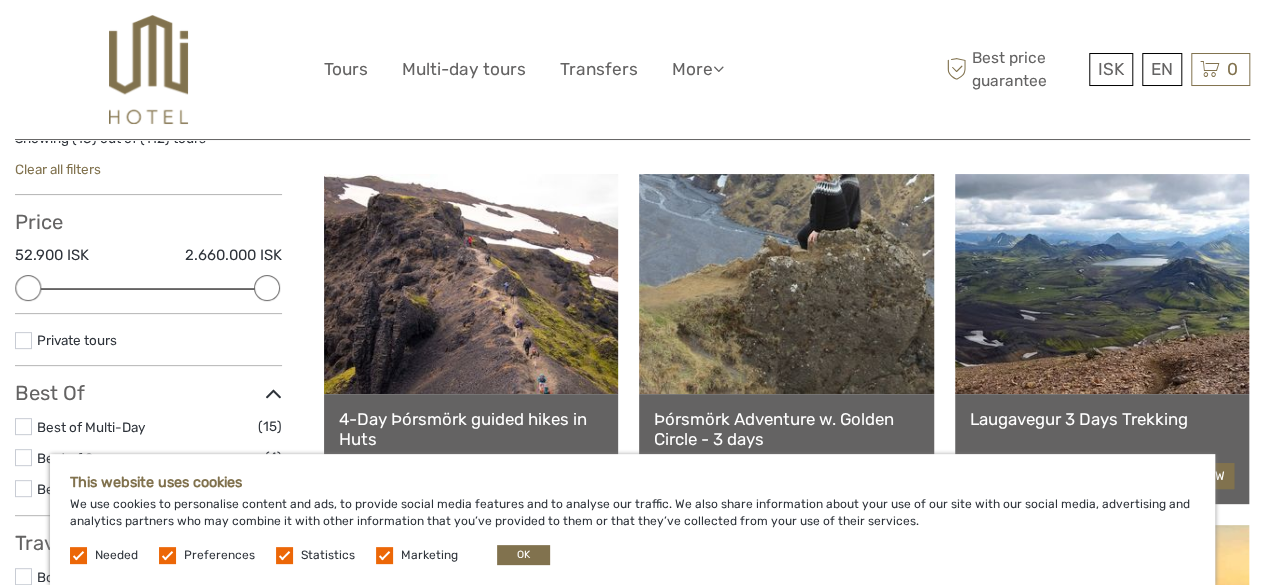 scroll, scrollTop: 248, scrollLeft: 0, axis: vertical 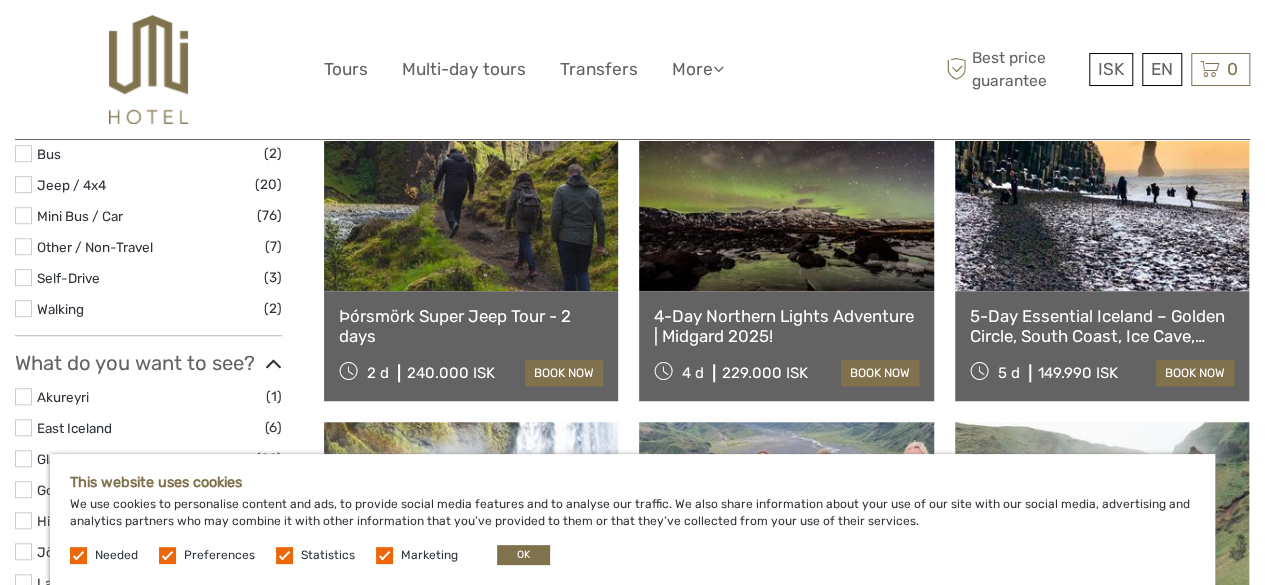 click on "4-Day Northern Lights Adventure | Midgard 2025!" at bounding box center (786, 326) 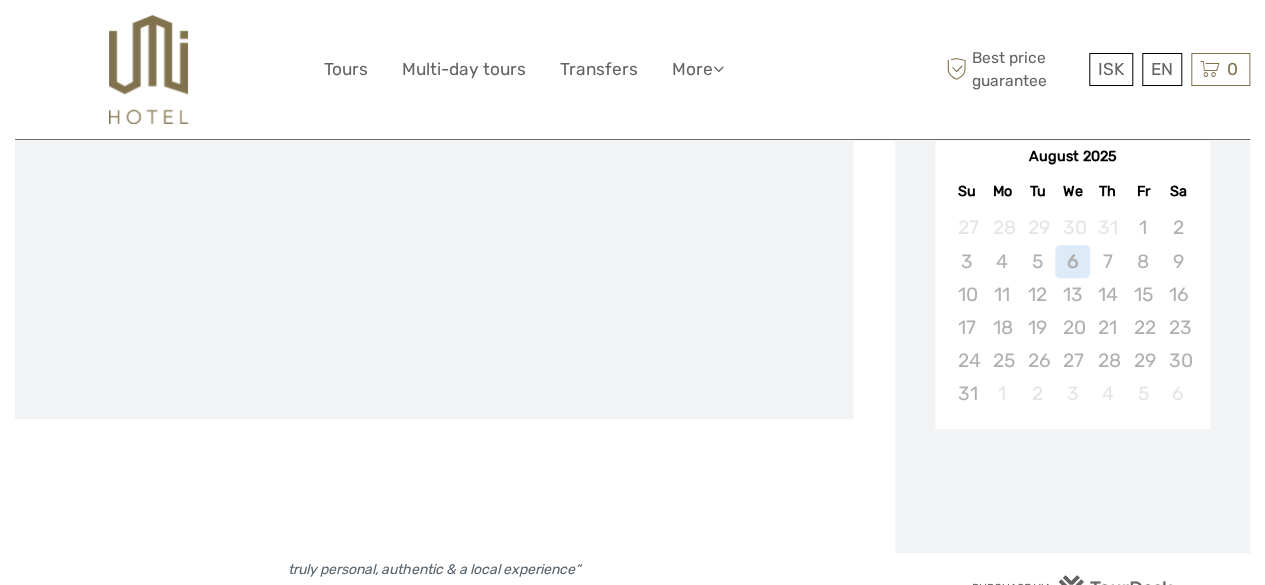 scroll, scrollTop: 360, scrollLeft: 0, axis: vertical 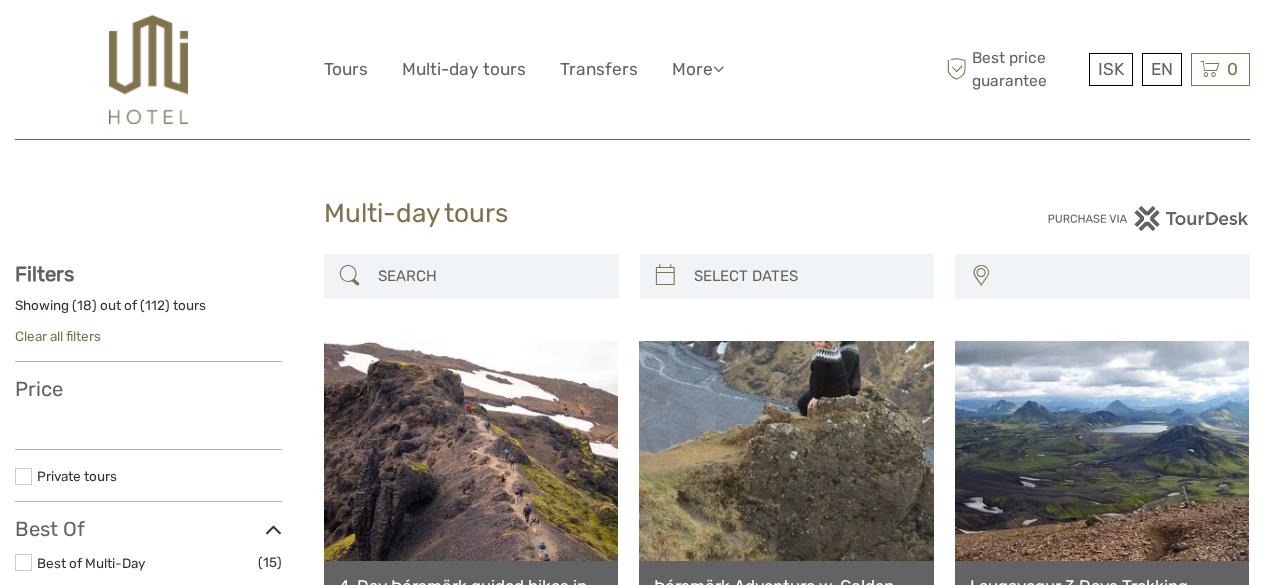 select 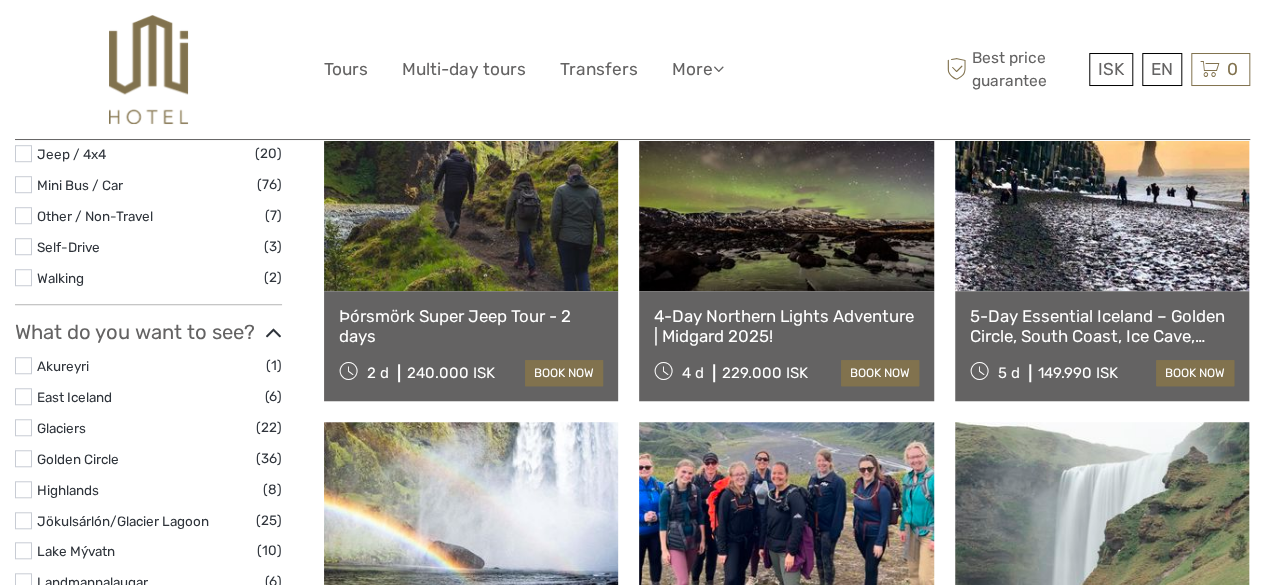 scroll, scrollTop: 621, scrollLeft: 0, axis: vertical 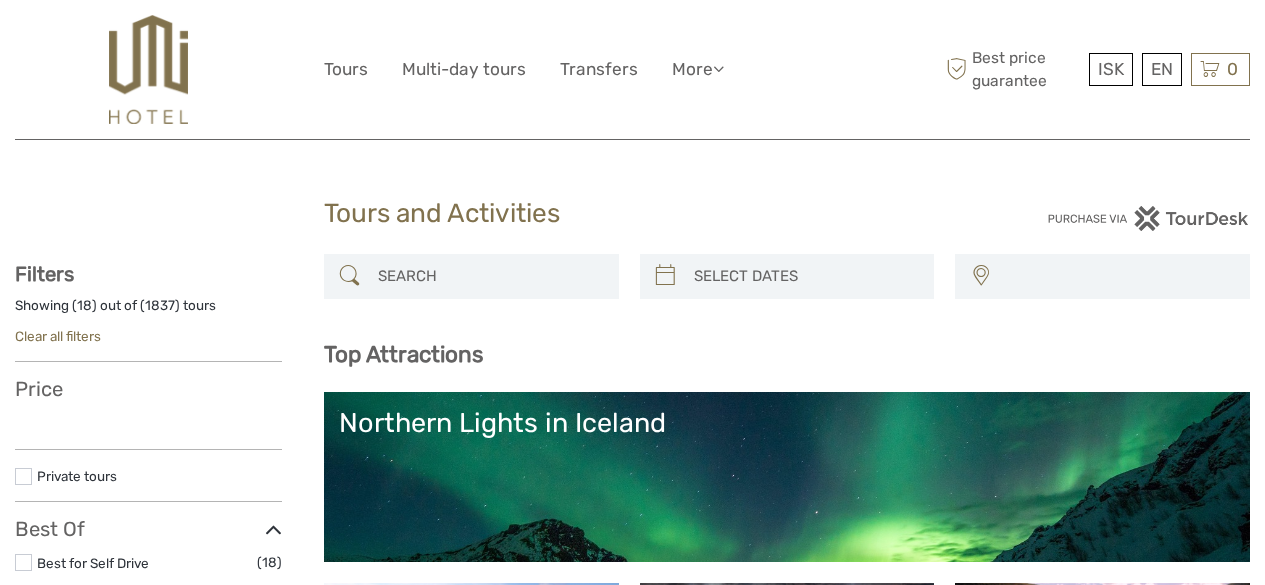 select 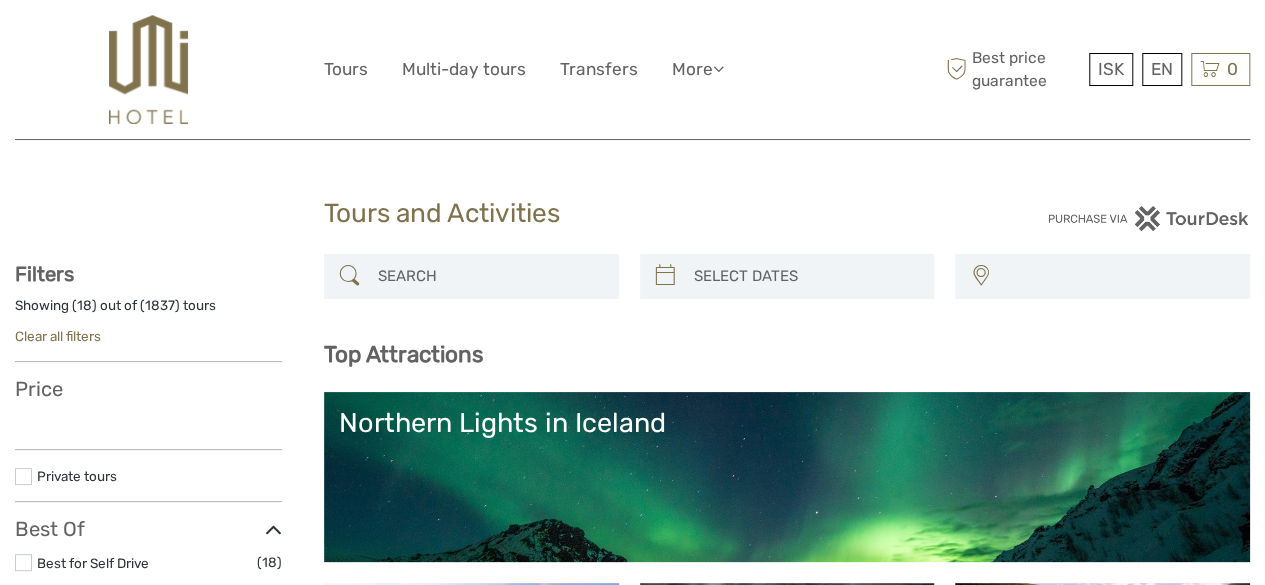 scroll, scrollTop: 0, scrollLeft: 0, axis: both 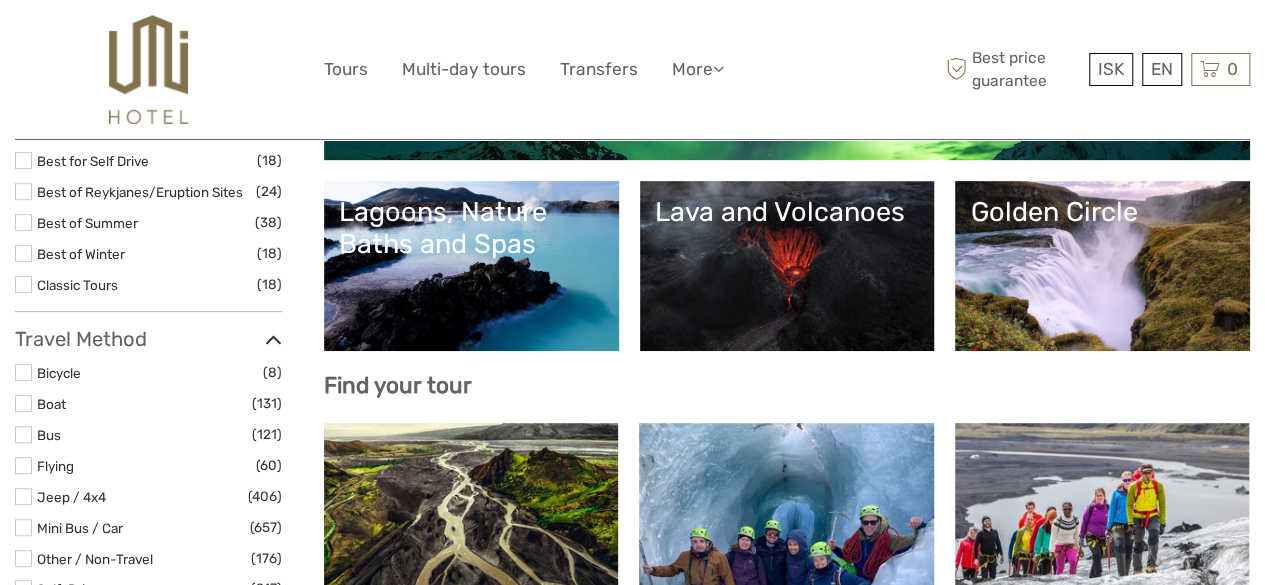 select 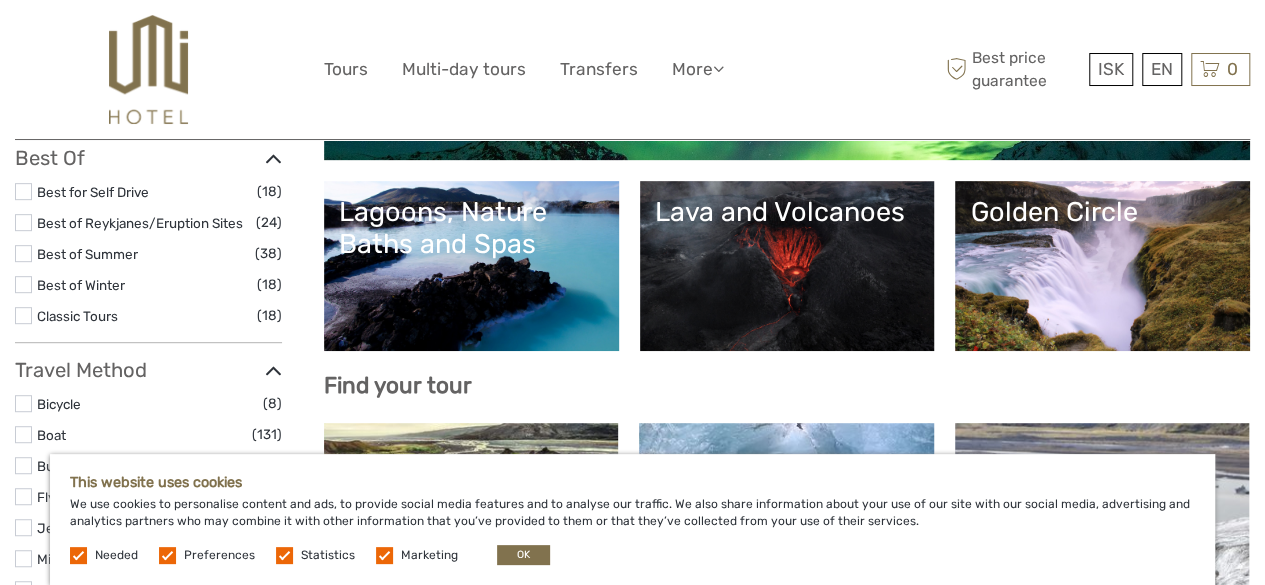 scroll, scrollTop: 0, scrollLeft: 0, axis: both 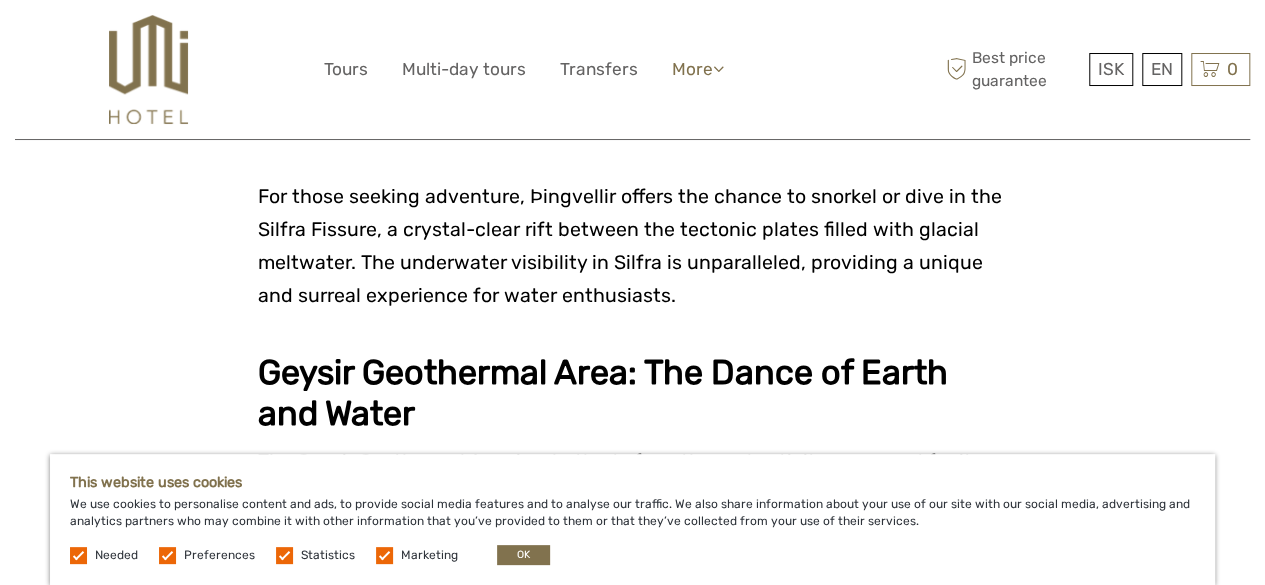 click on "More" at bounding box center (698, 69) 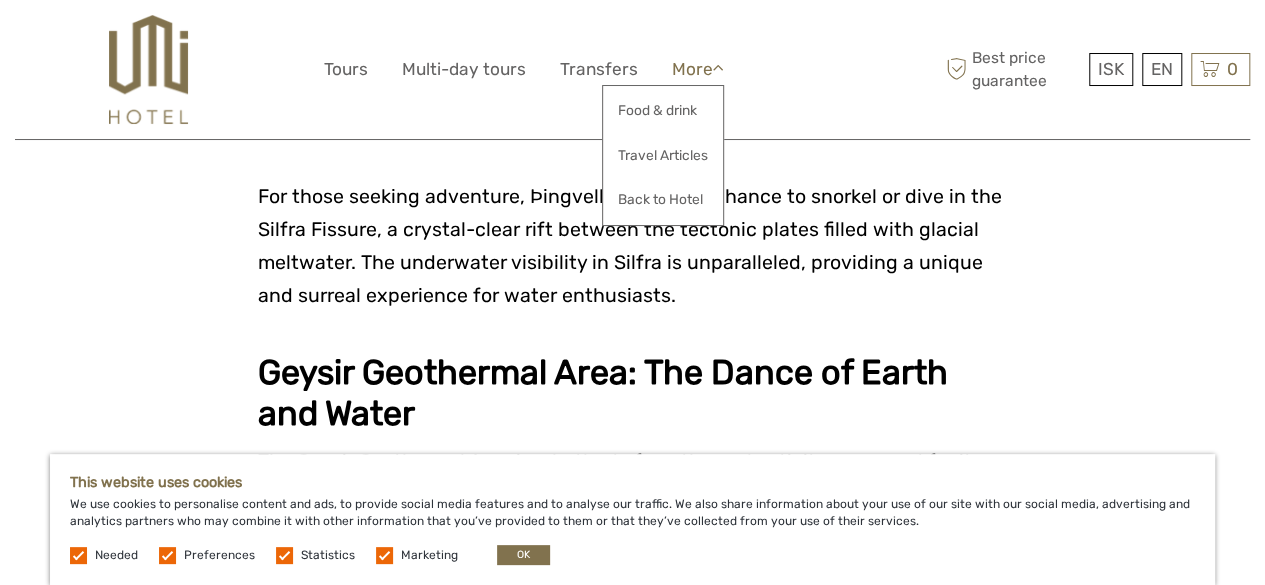 click on "More" at bounding box center (698, 69) 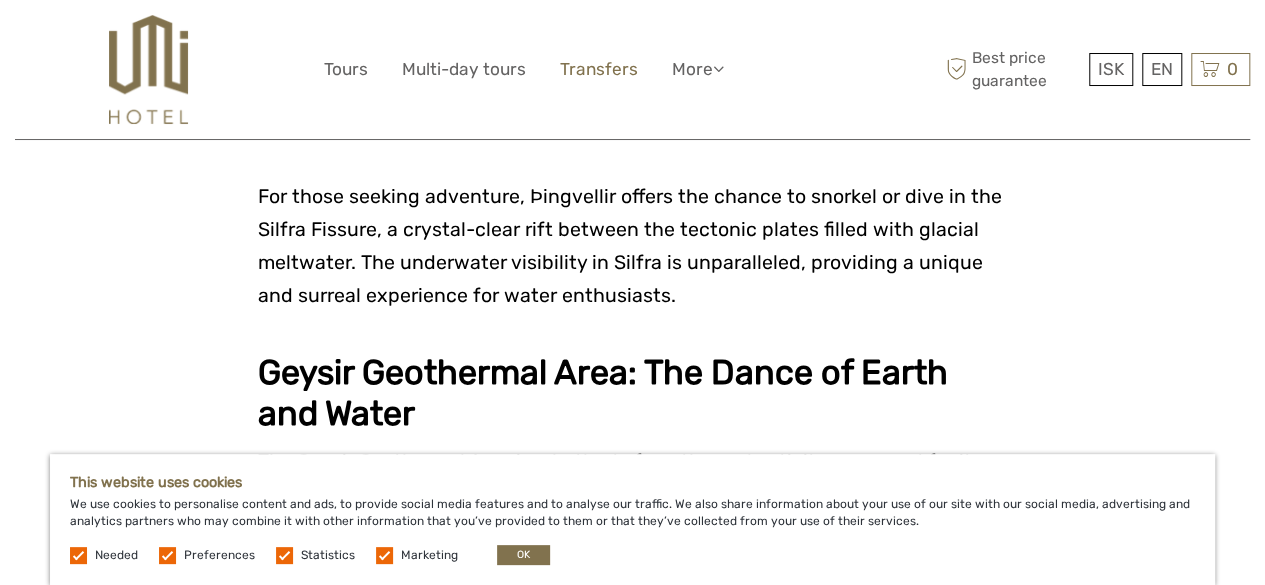 click on "Transfers" at bounding box center (599, 69) 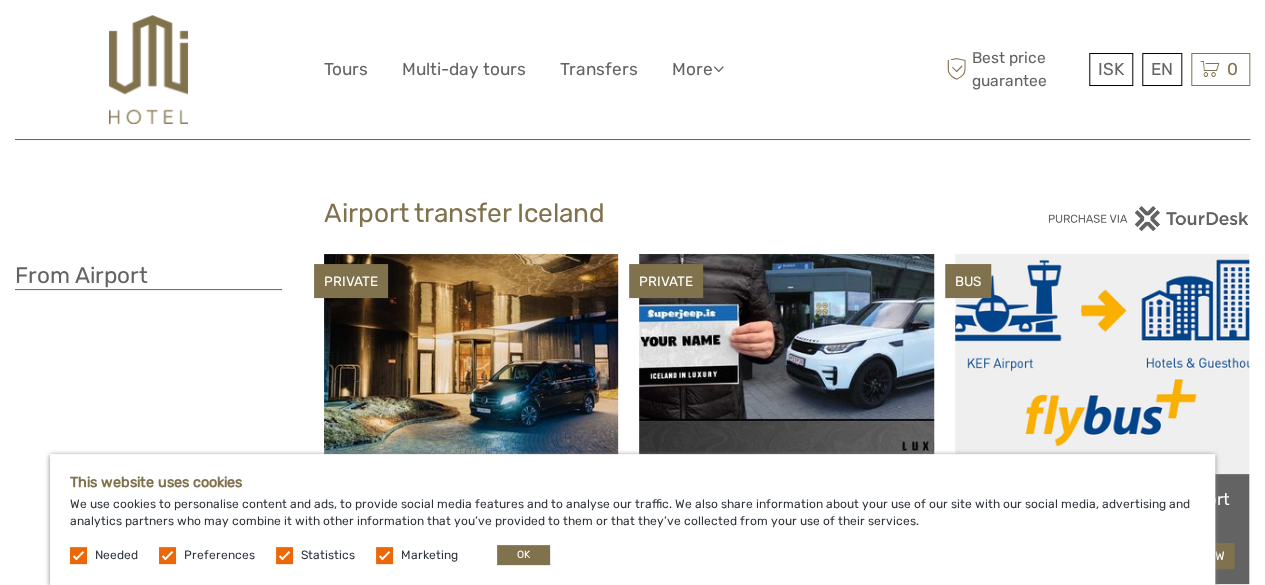 scroll, scrollTop: 118, scrollLeft: 0, axis: vertical 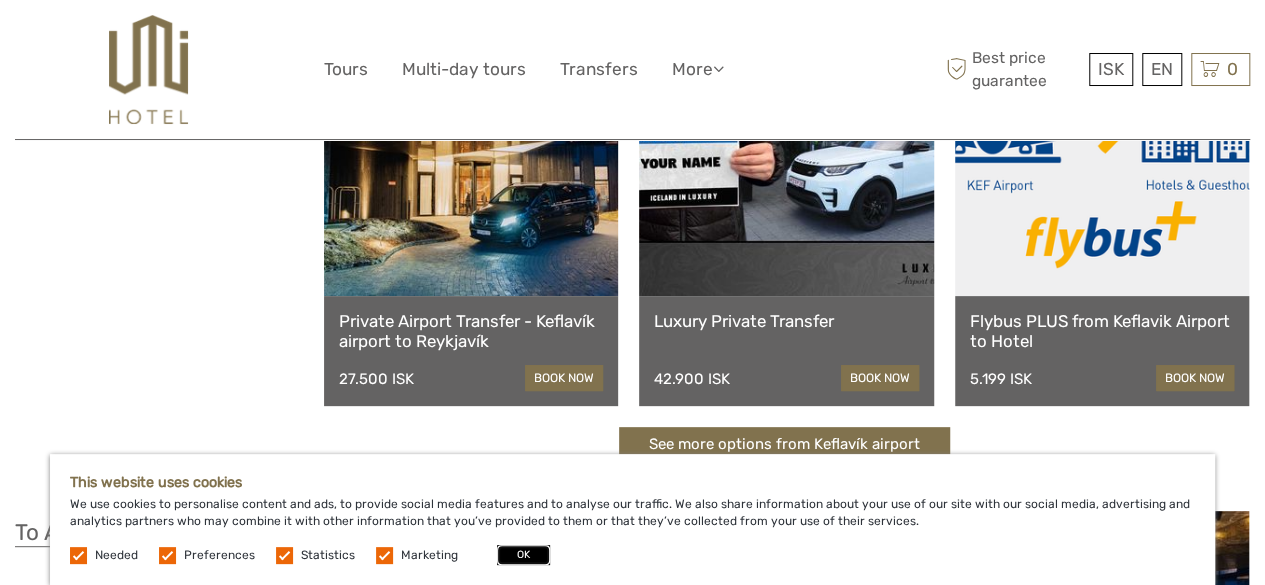 click on "OK" at bounding box center [523, 555] 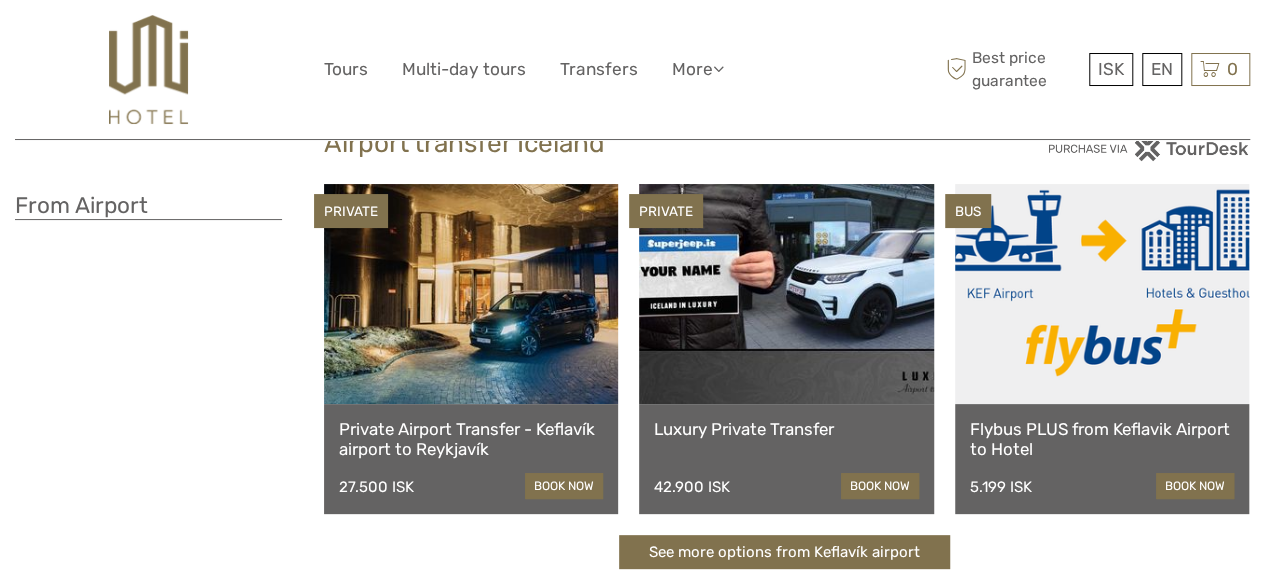 scroll, scrollTop: 69, scrollLeft: 0, axis: vertical 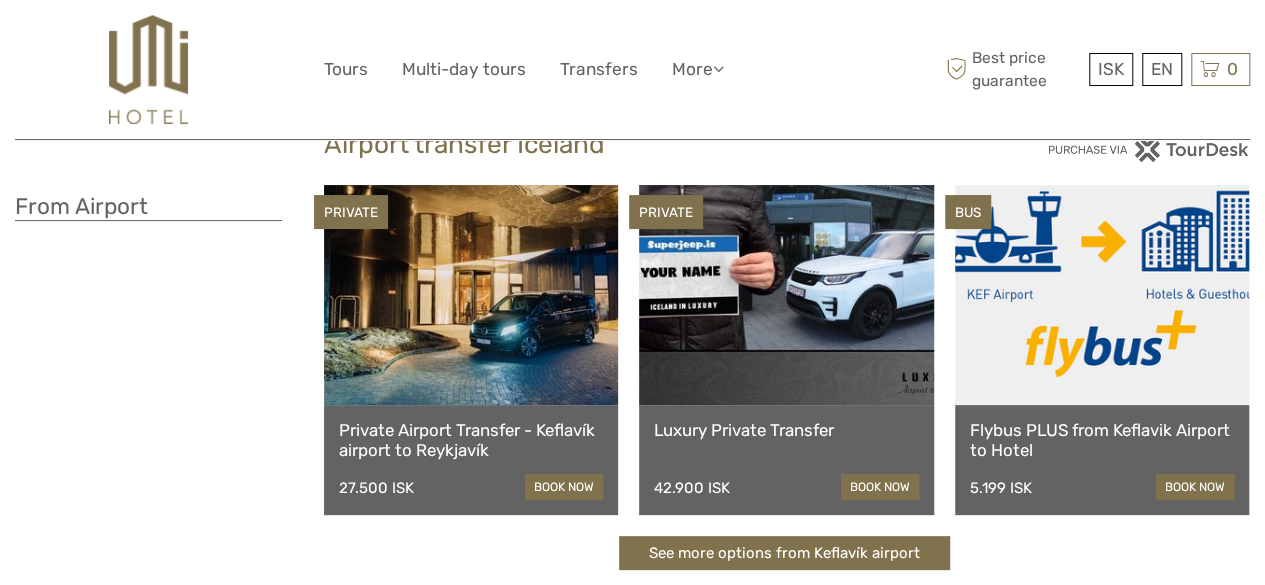 click at bounding box center [1102, 295] 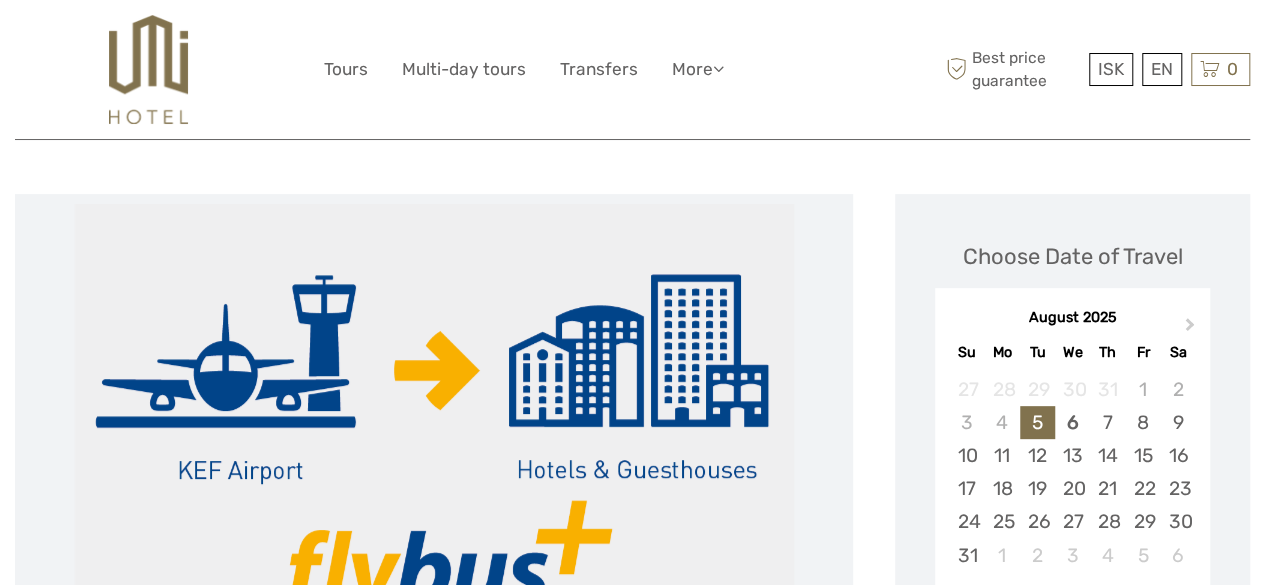 scroll, scrollTop: 216, scrollLeft: 0, axis: vertical 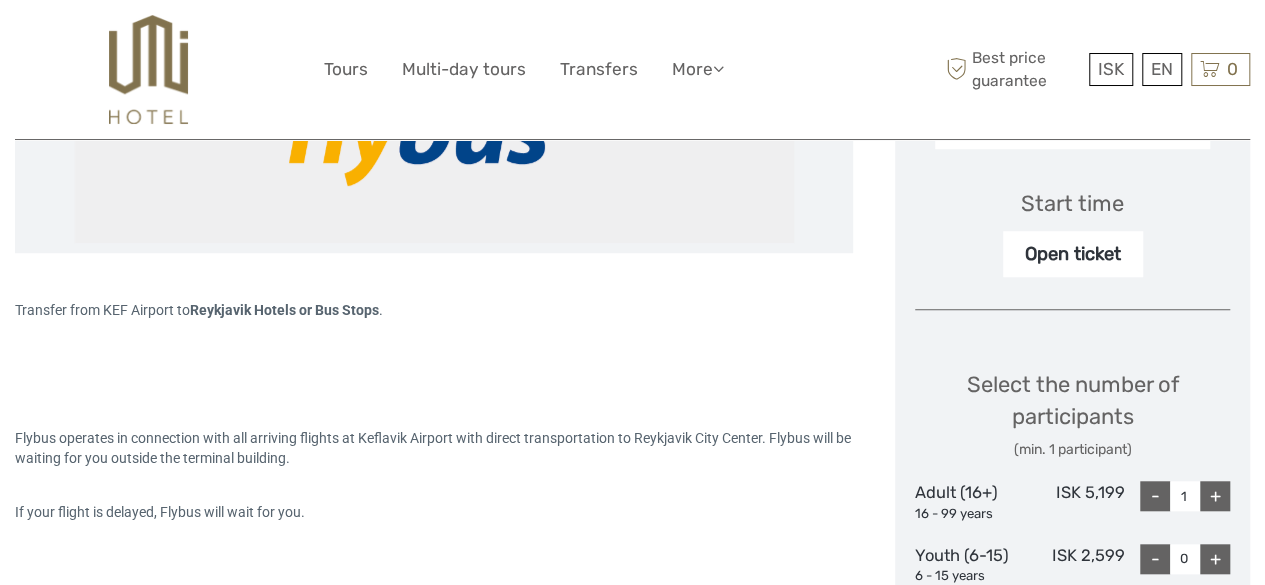 click on "Open ticket" at bounding box center (1073, 254) 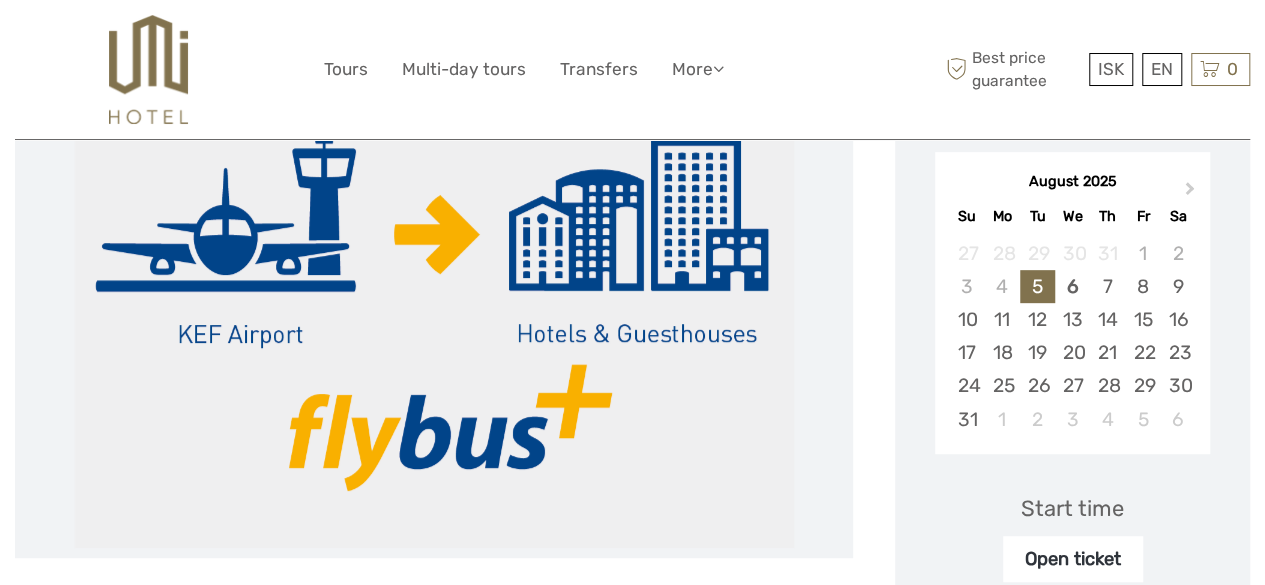 scroll, scrollTop: 318, scrollLeft: 0, axis: vertical 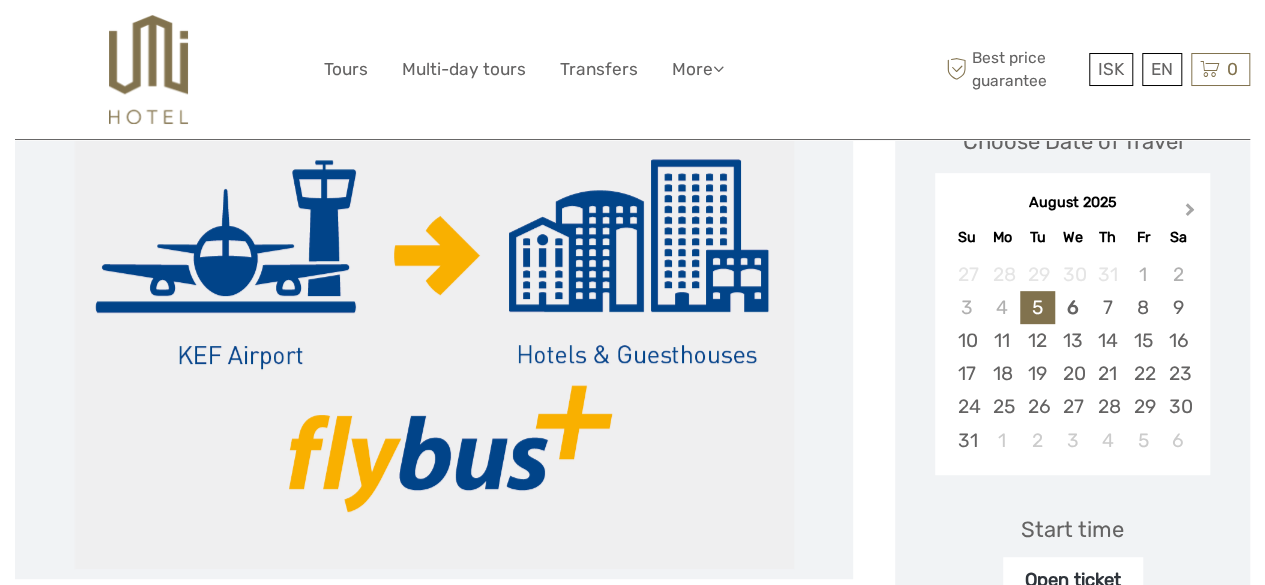 click on "Next Month" at bounding box center (1190, 213) 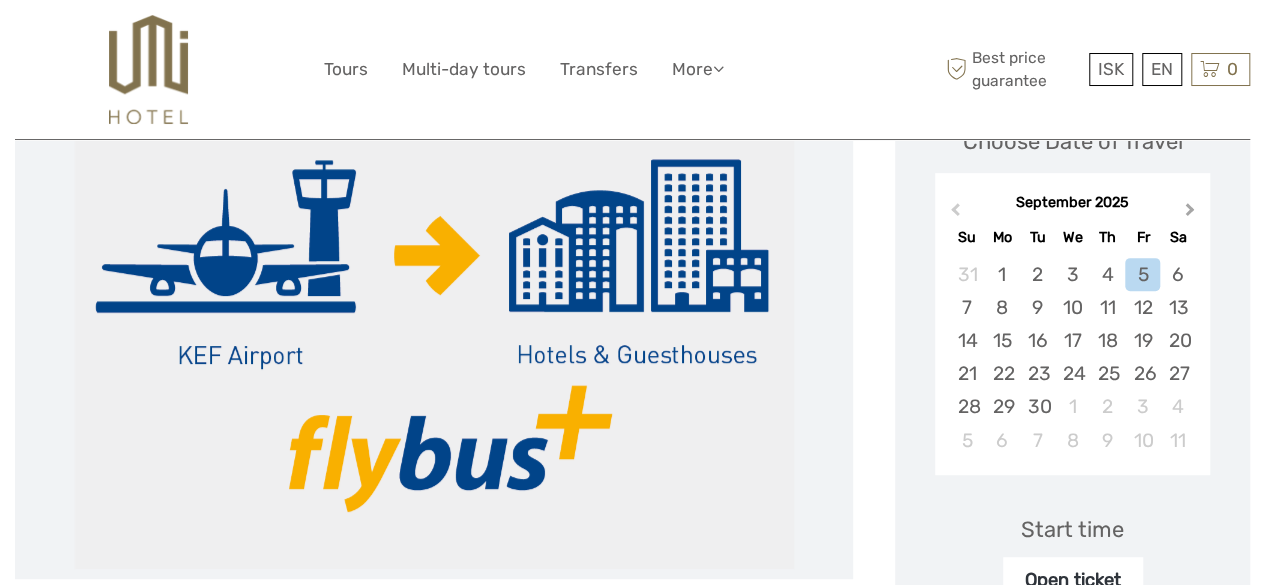 click on "Next Month" at bounding box center [1190, 213] 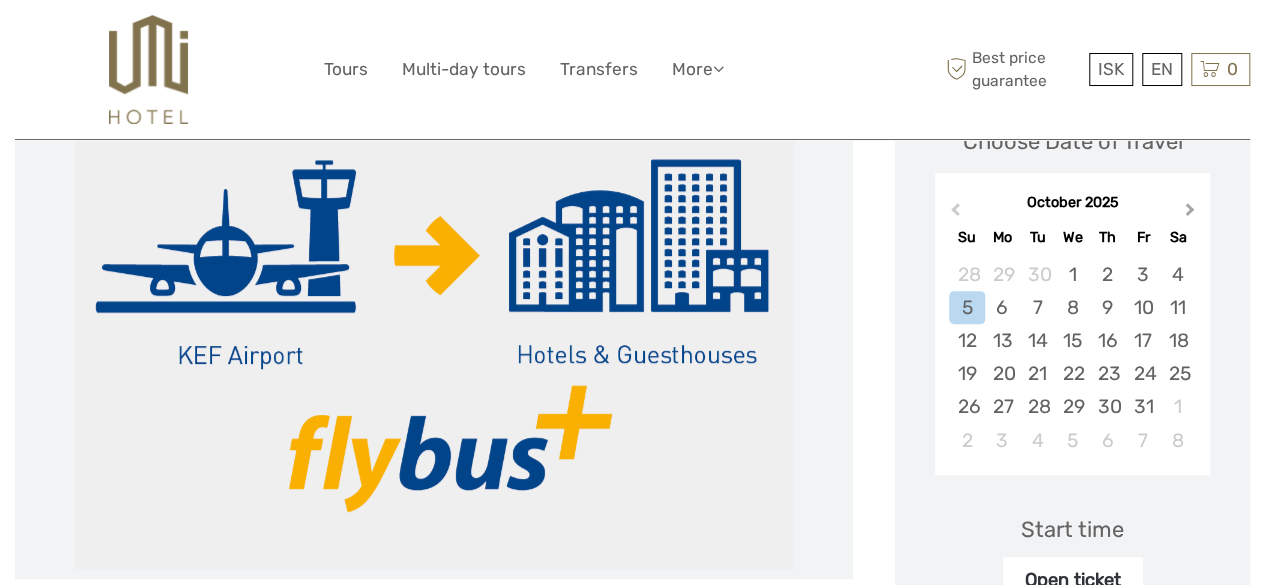 click on "Next Month" at bounding box center (1192, 214) 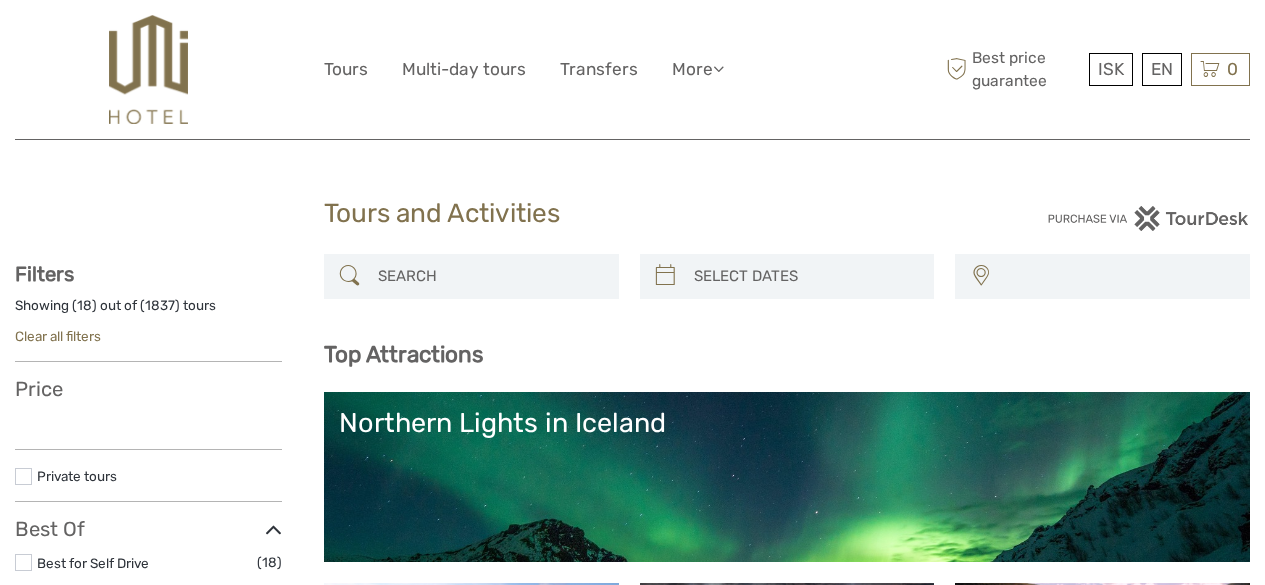 select 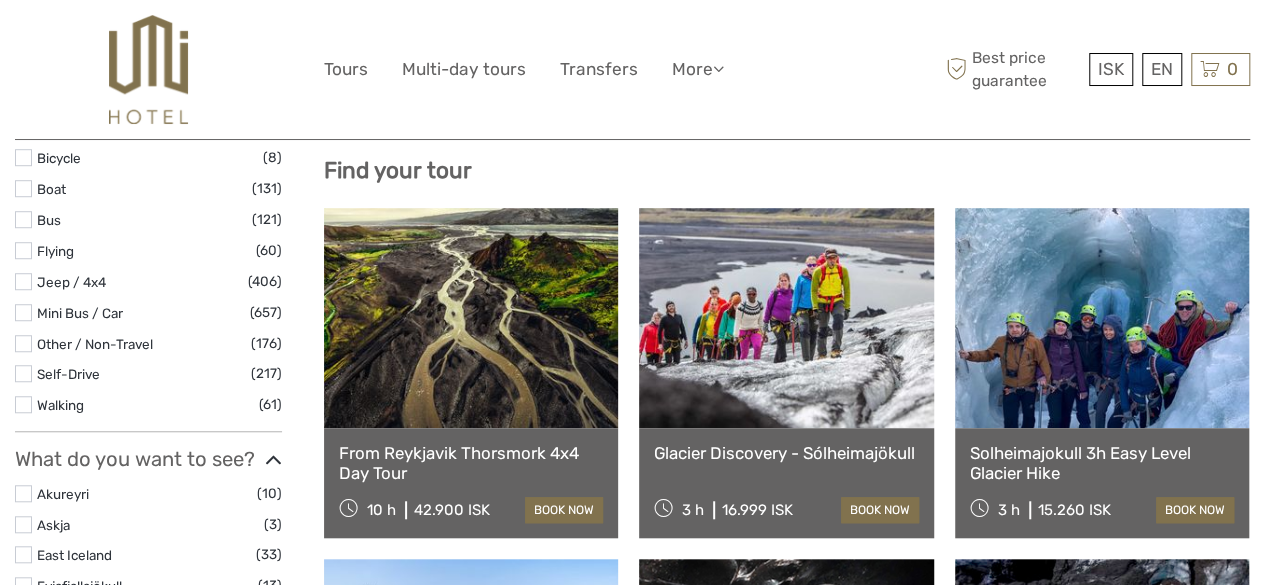 select 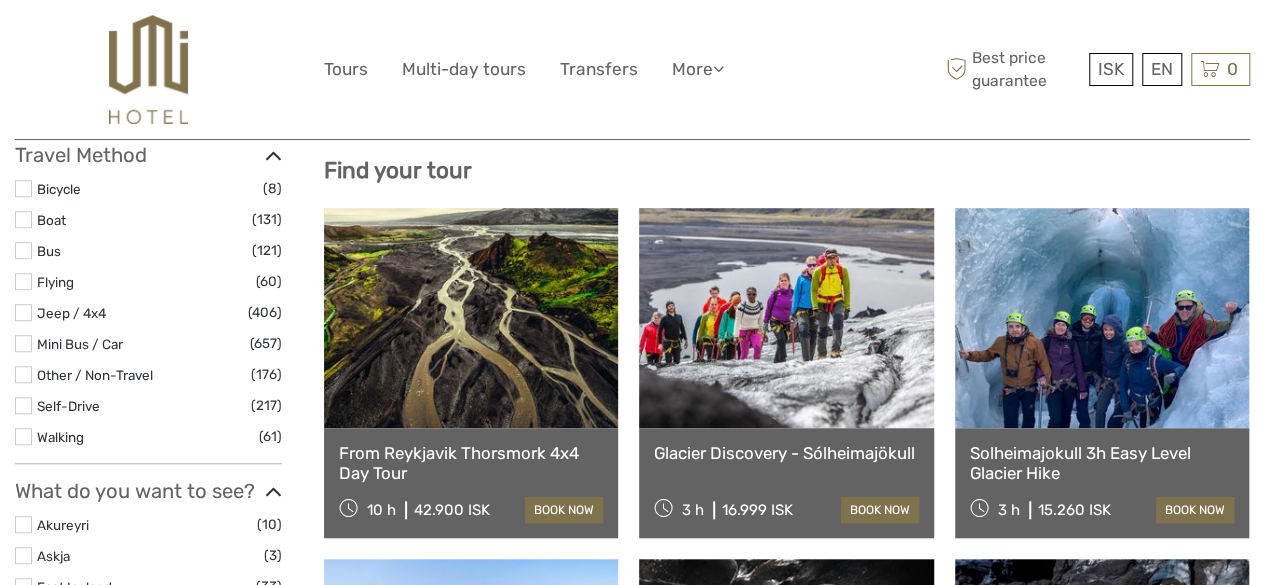 scroll, scrollTop: 648, scrollLeft: 0, axis: vertical 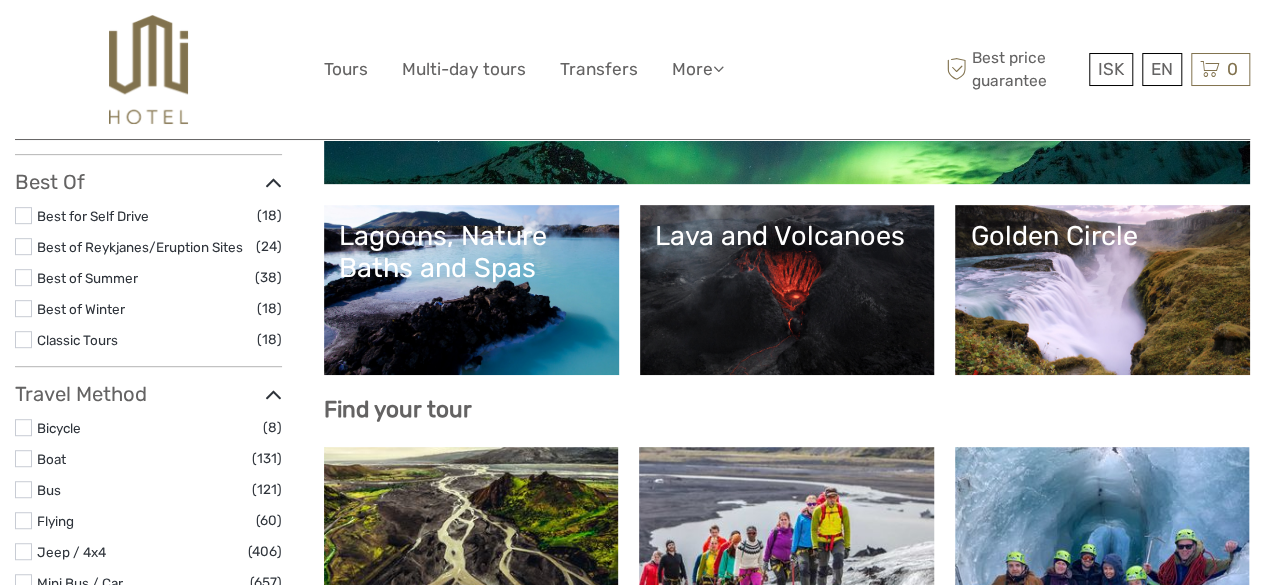 click on "Lava and Volcanoes" at bounding box center [787, 236] 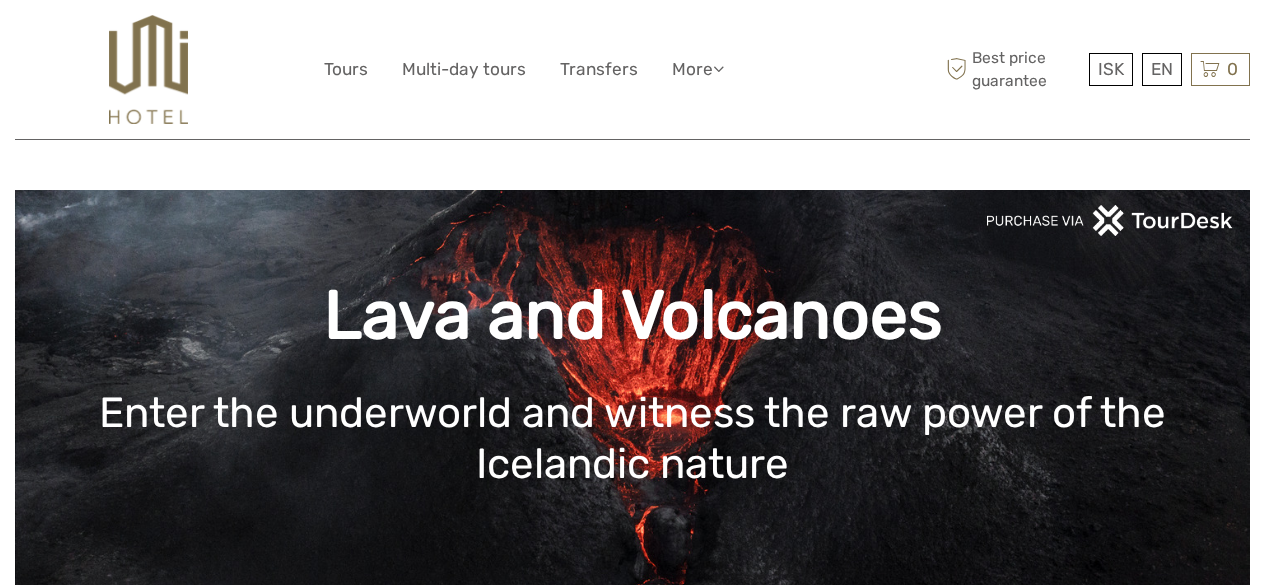 scroll, scrollTop: 0, scrollLeft: 0, axis: both 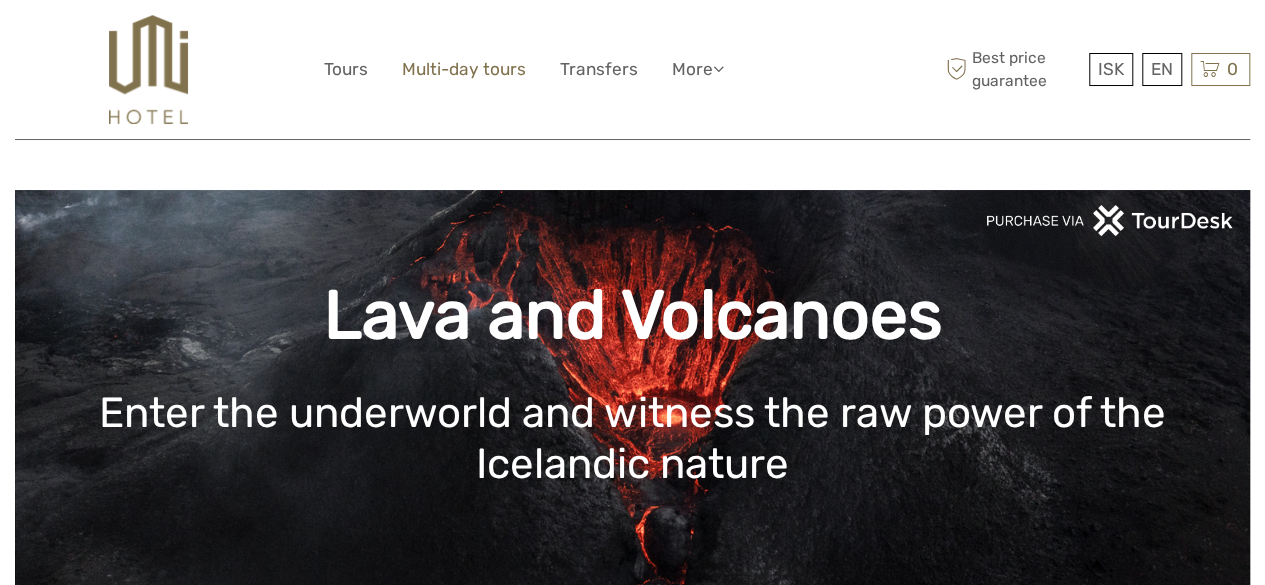 click on "Multi-day tours" at bounding box center (464, 69) 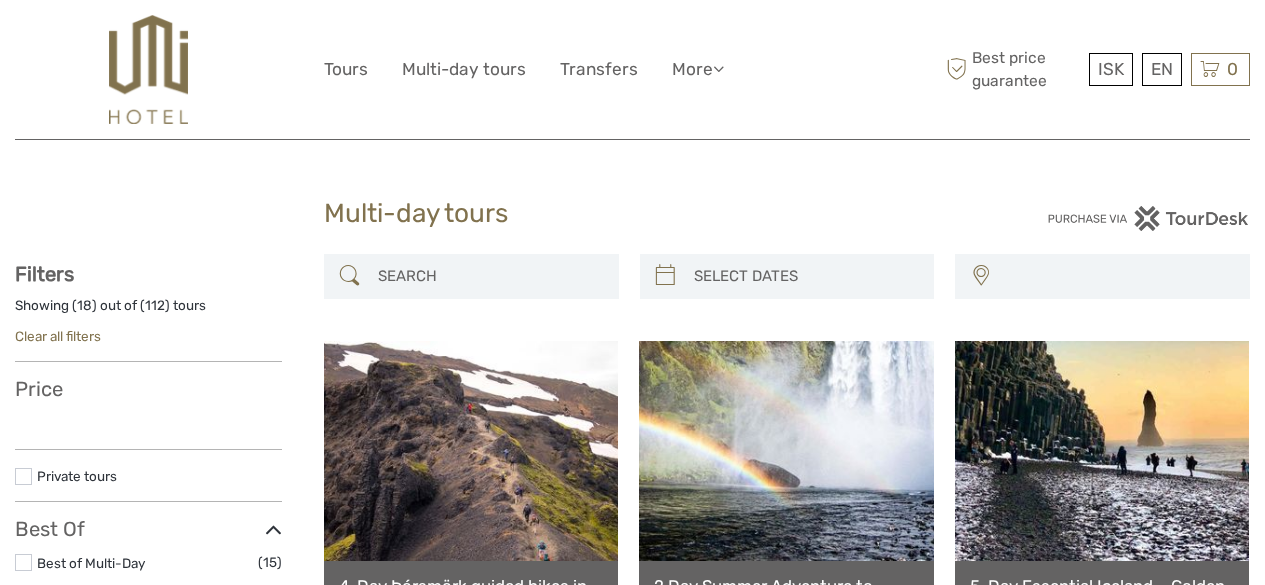 select 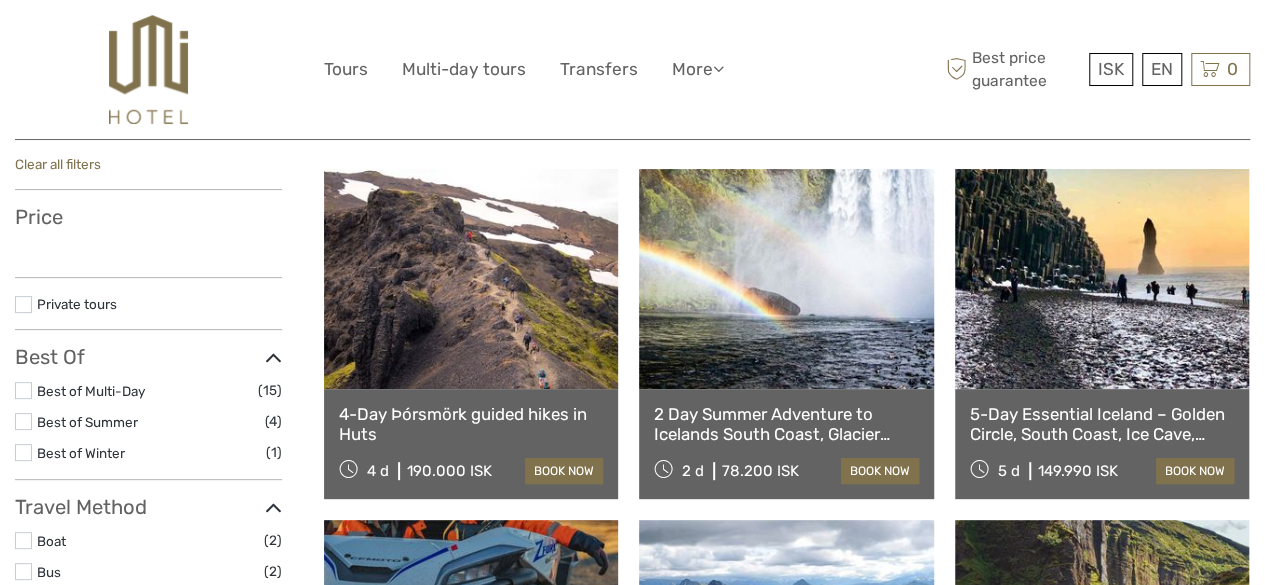 scroll, scrollTop: 180, scrollLeft: 0, axis: vertical 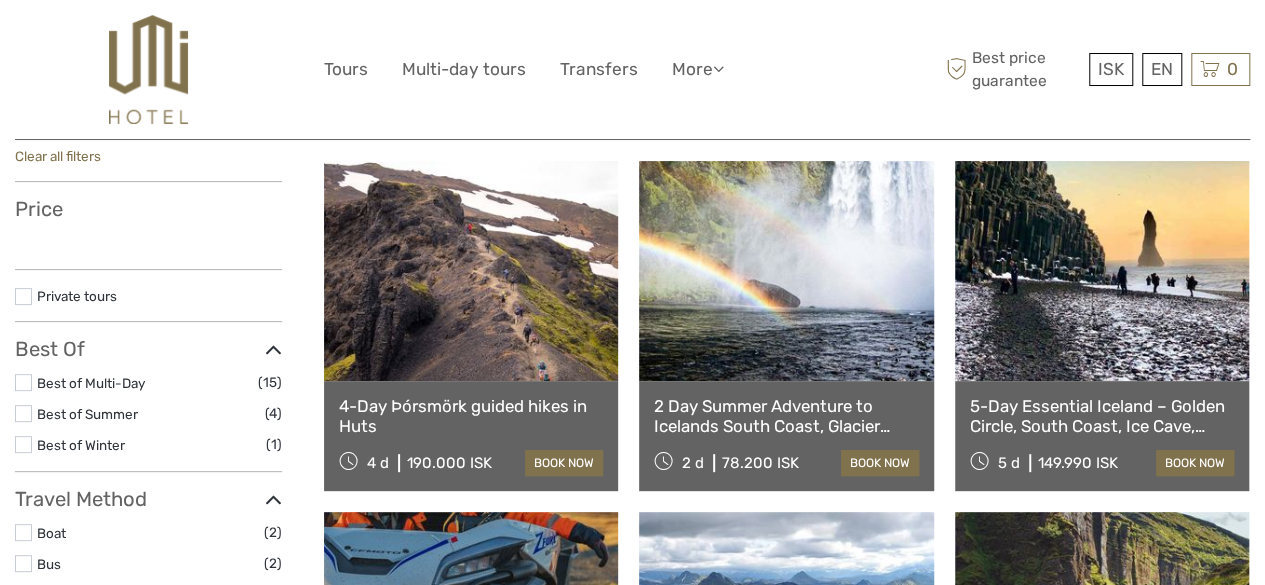 select 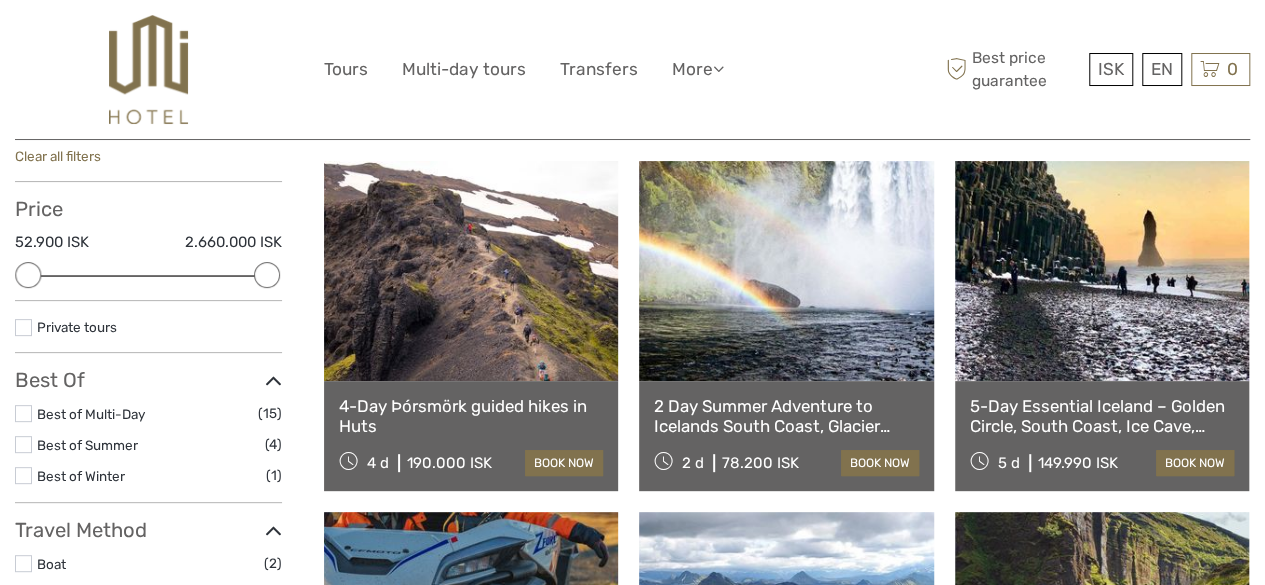 scroll, scrollTop: 0, scrollLeft: 0, axis: both 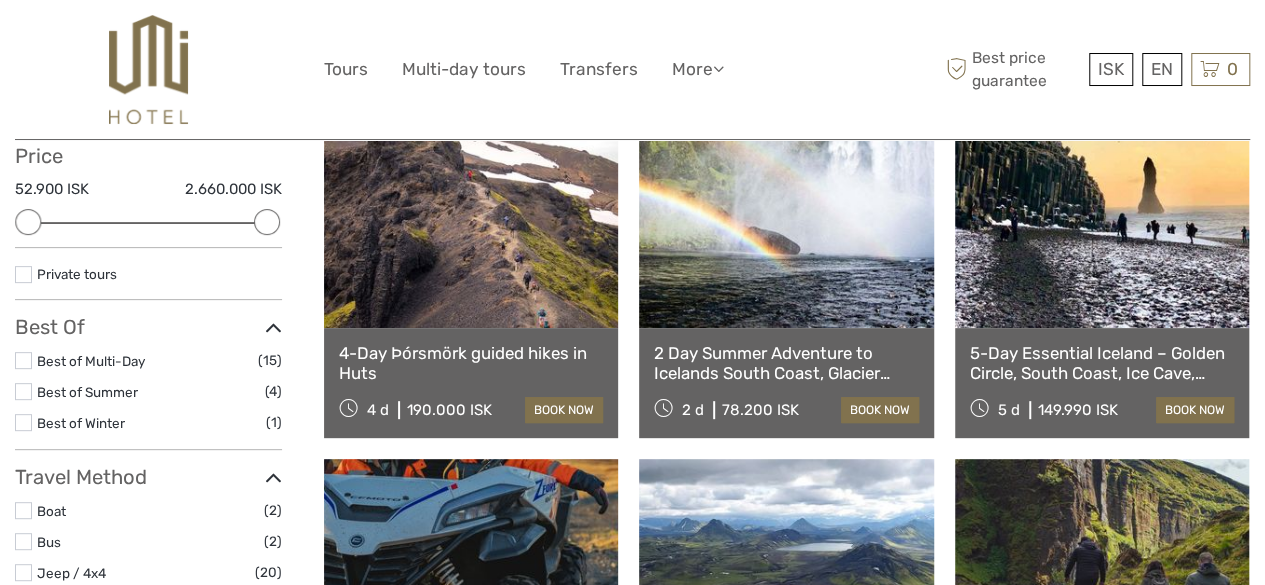 click at bounding box center (471, 218) 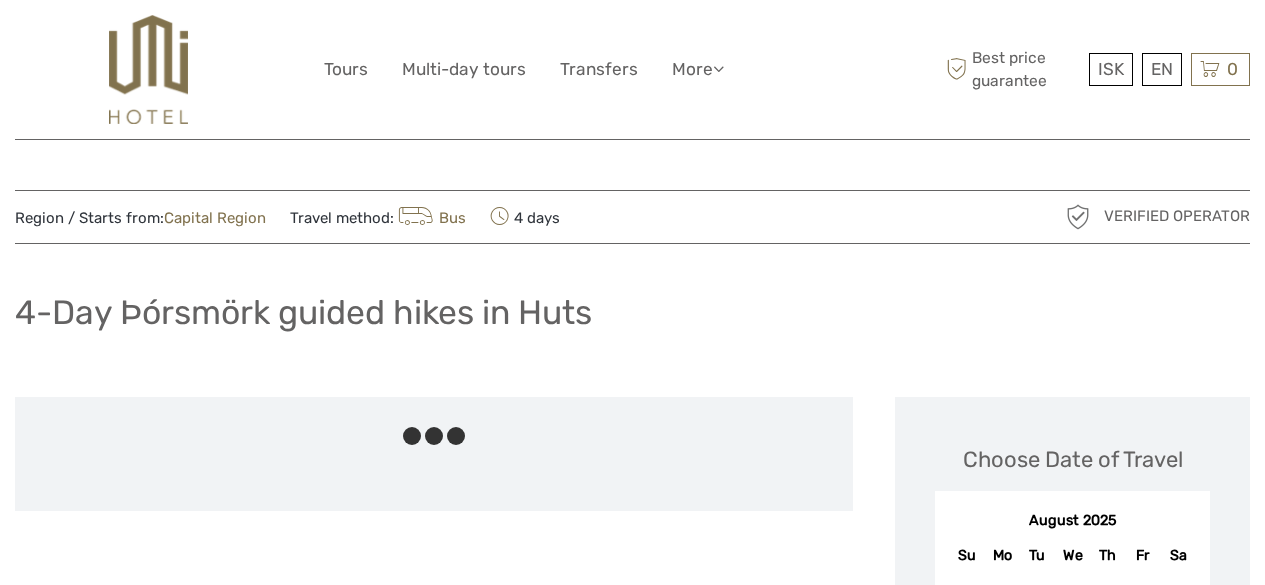 scroll, scrollTop: 0, scrollLeft: 0, axis: both 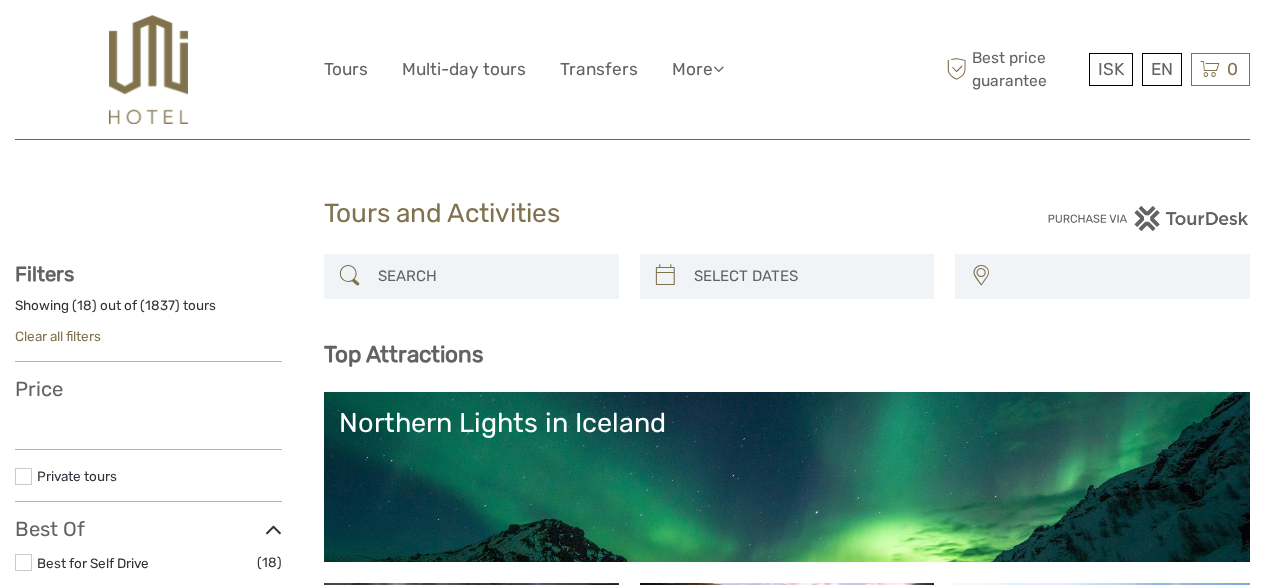 select 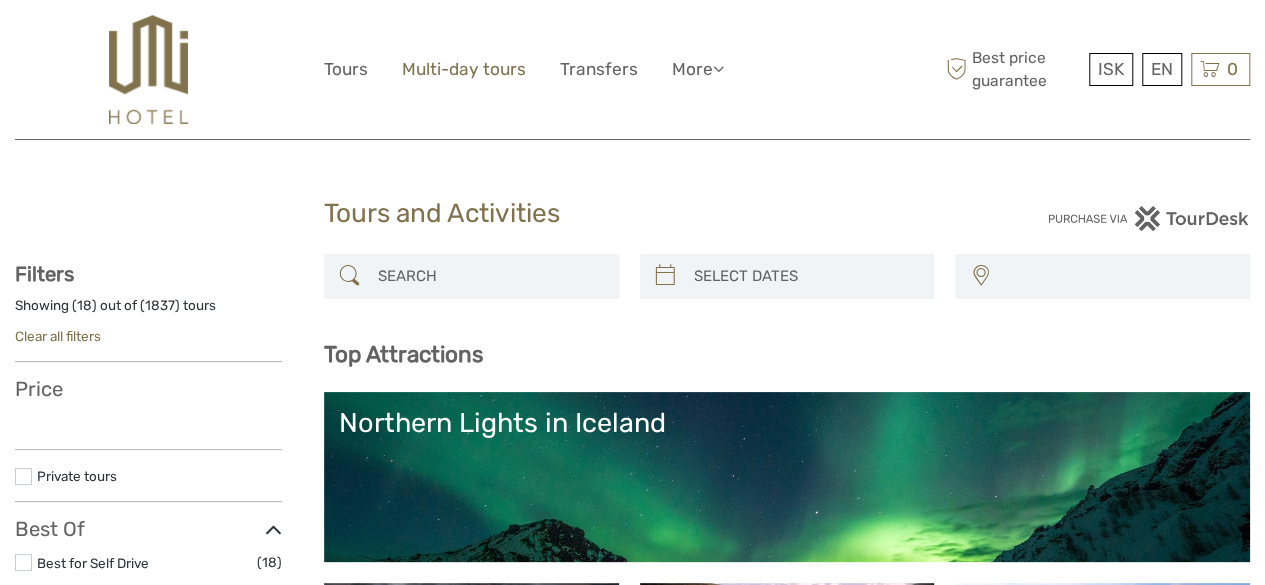 scroll, scrollTop: 0, scrollLeft: 0, axis: both 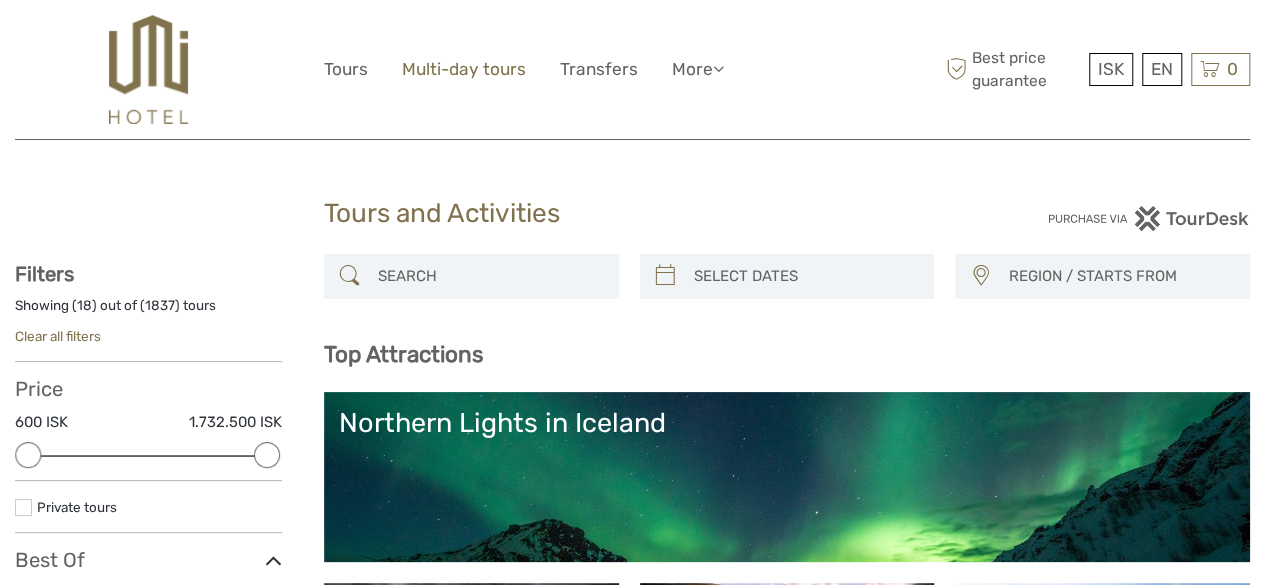 click on "Multi-day tours" at bounding box center [464, 69] 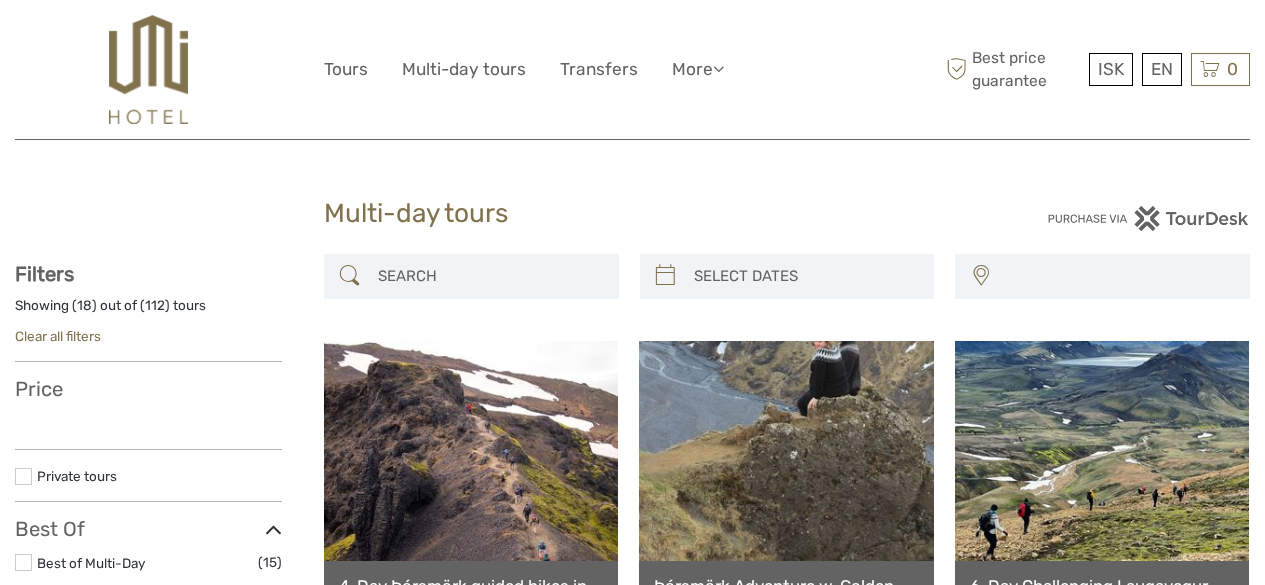 select 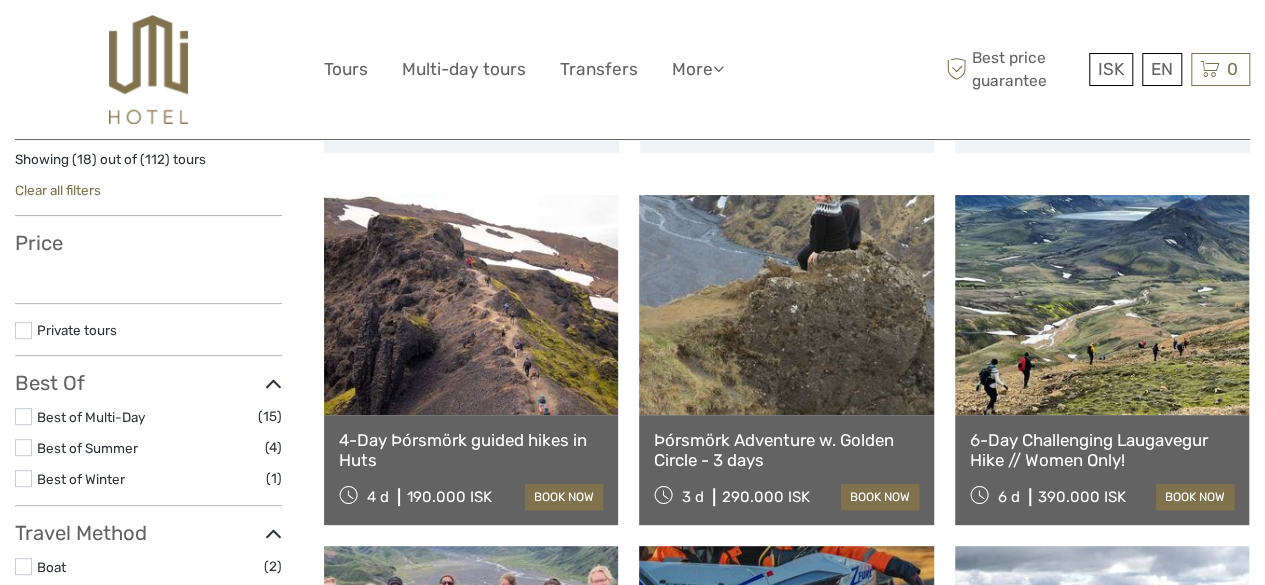select 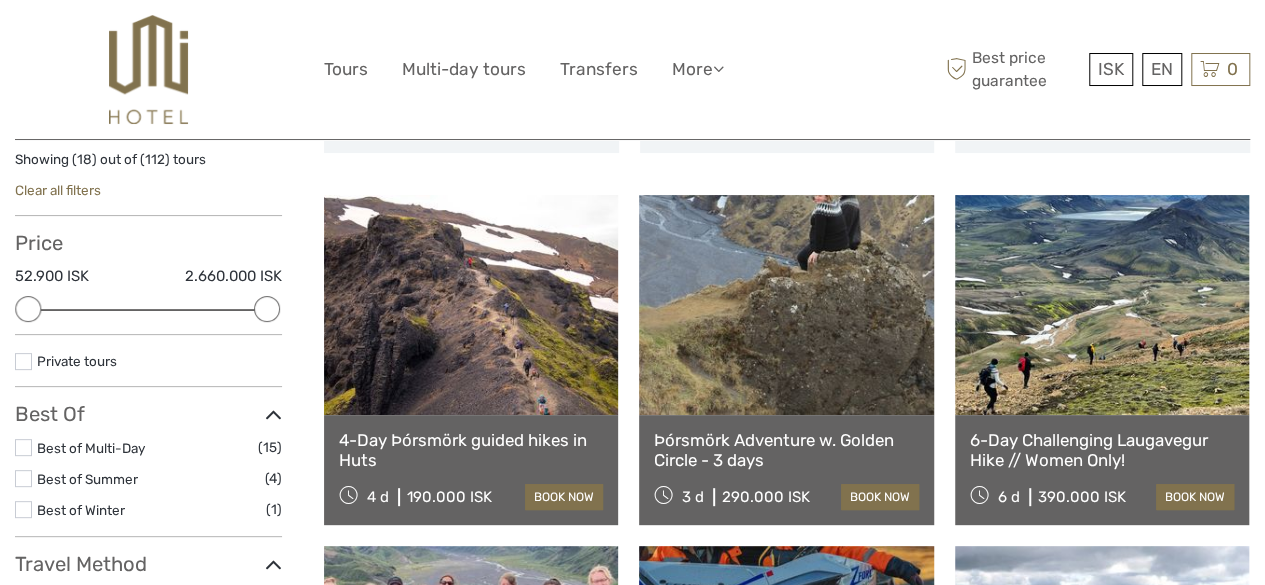 scroll, scrollTop: 146, scrollLeft: 0, axis: vertical 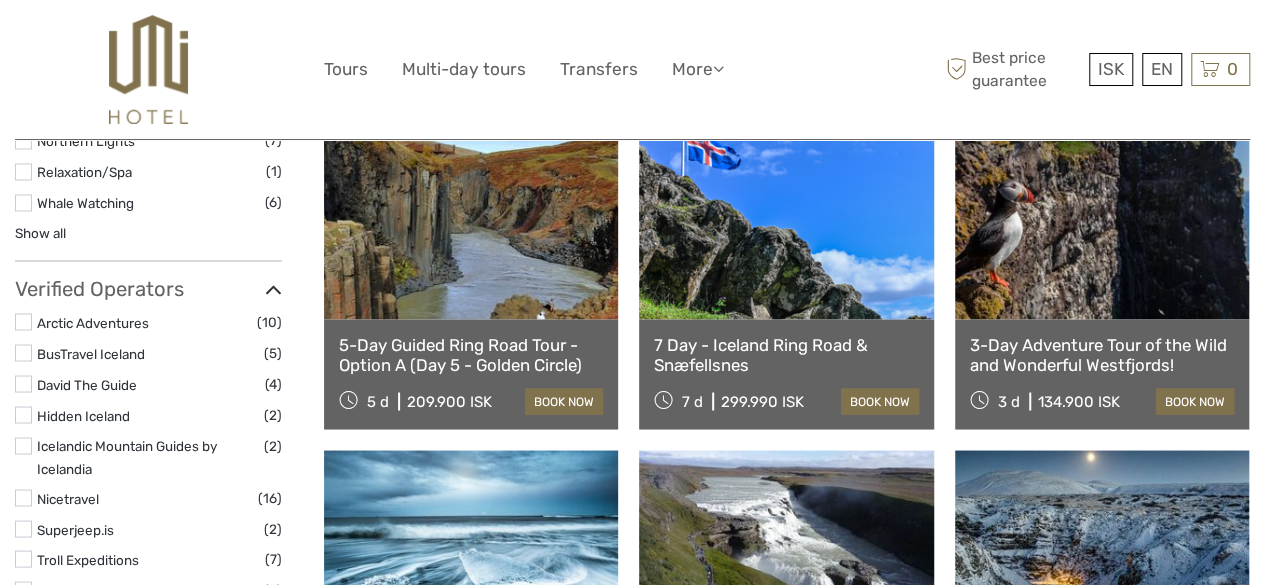click at bounding box center (471, 209) 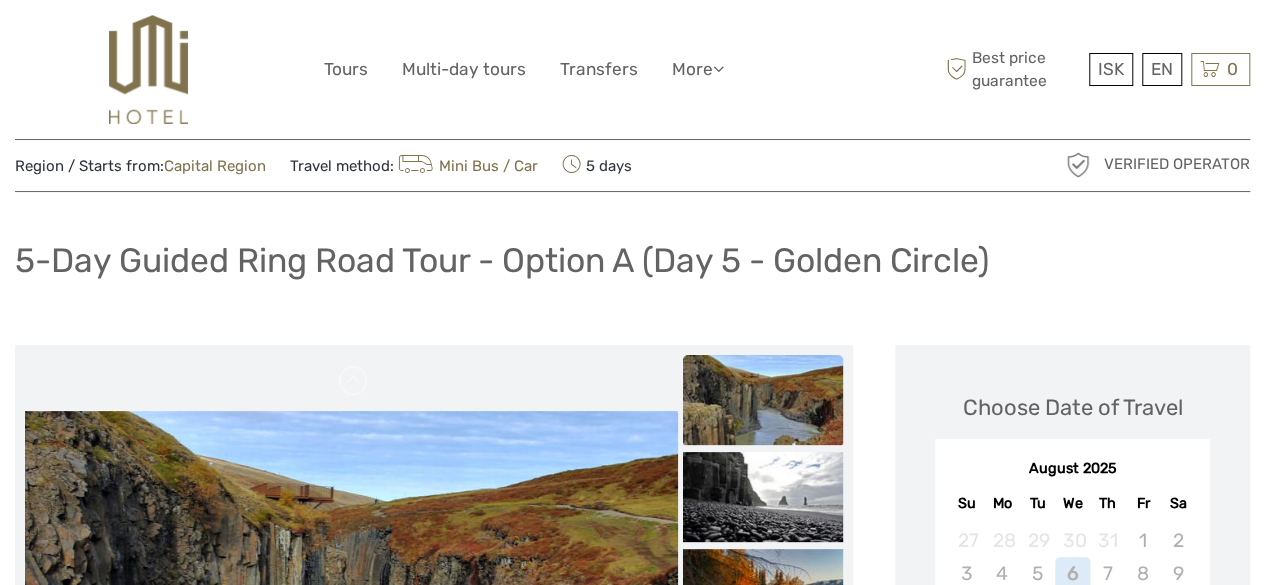 scroll, scrollTop: 371, scrollLeft: 0, axis: vertical 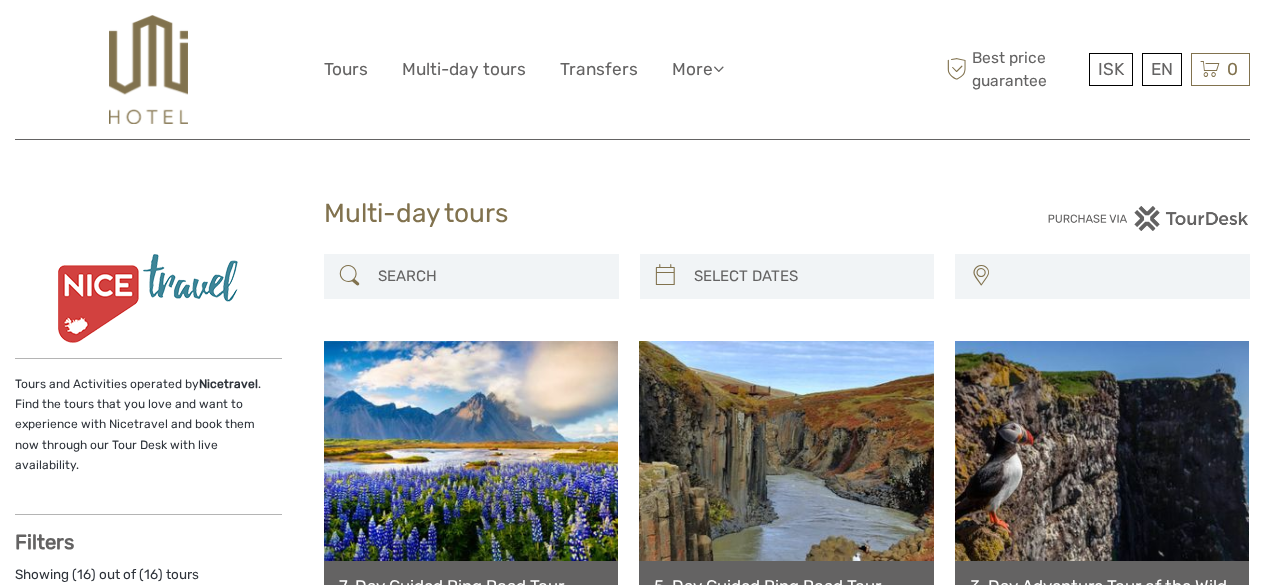 select 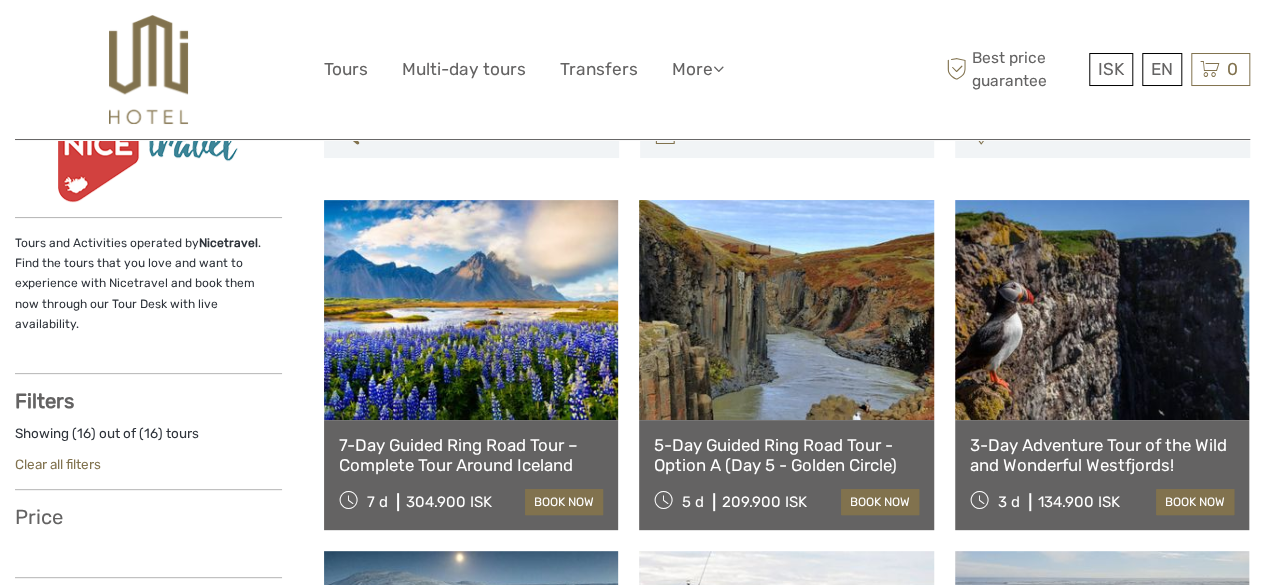 scroll, scrollTop: 0, scrollLeft: 0, axis: both 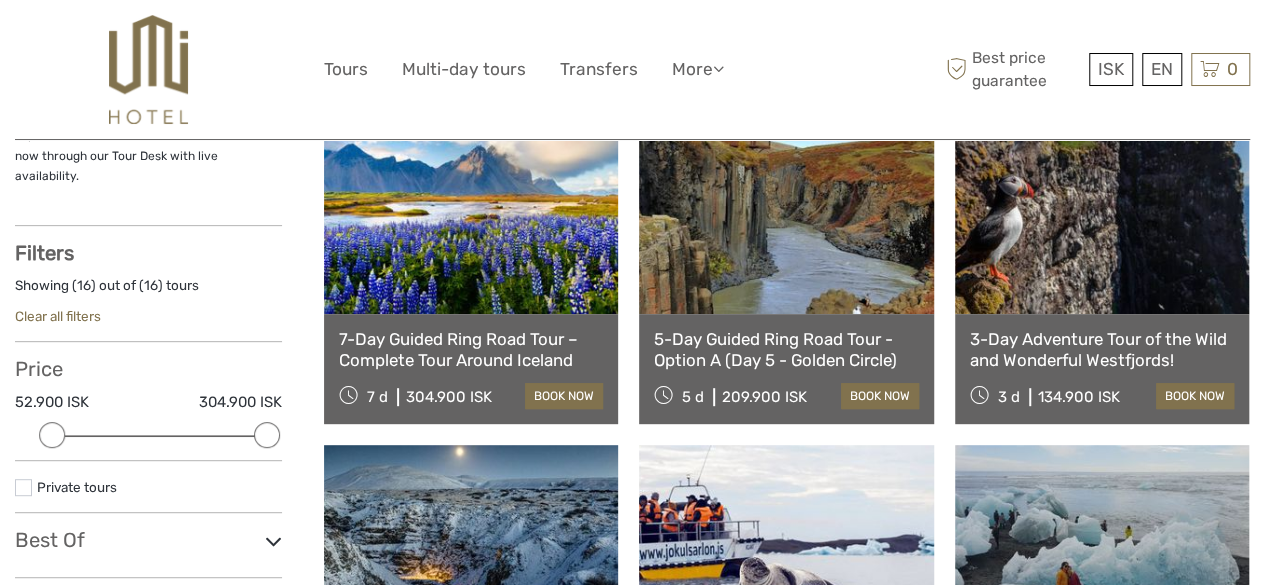 click at bounding box center (1102, 204) 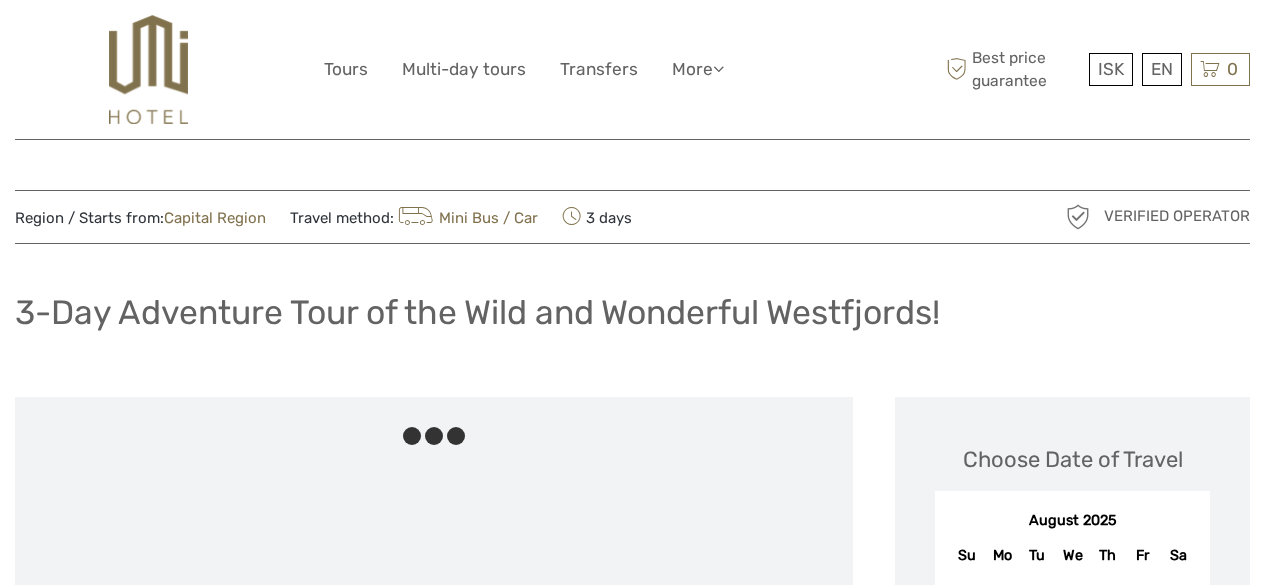 scroll, scrollTop: 0, scrollLeft: 0, axis: both 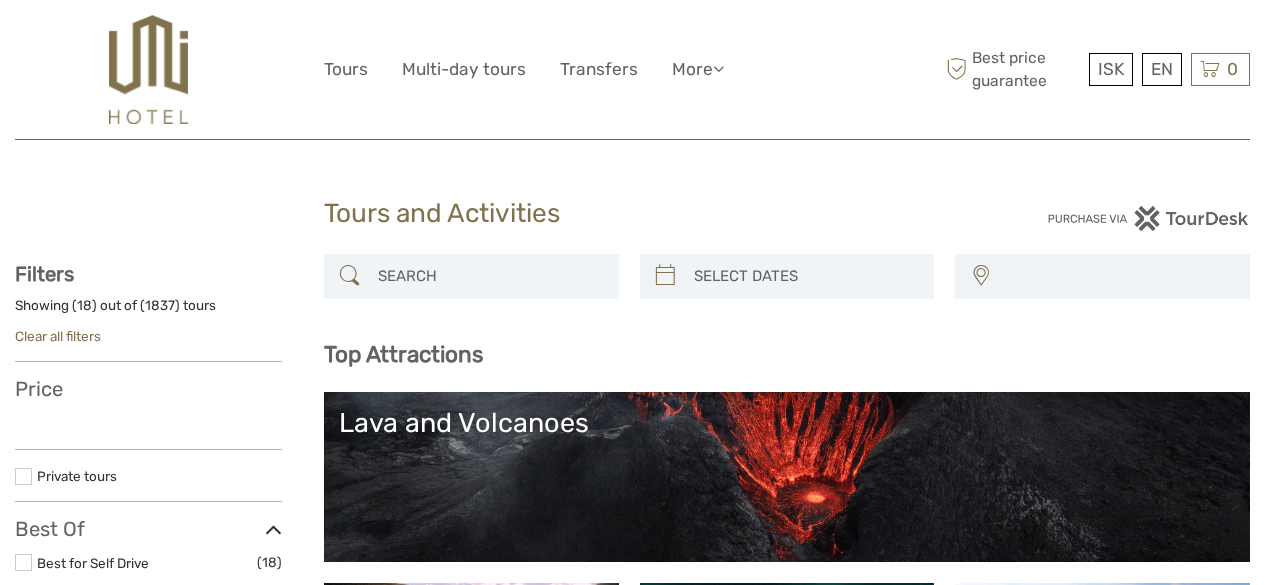 select 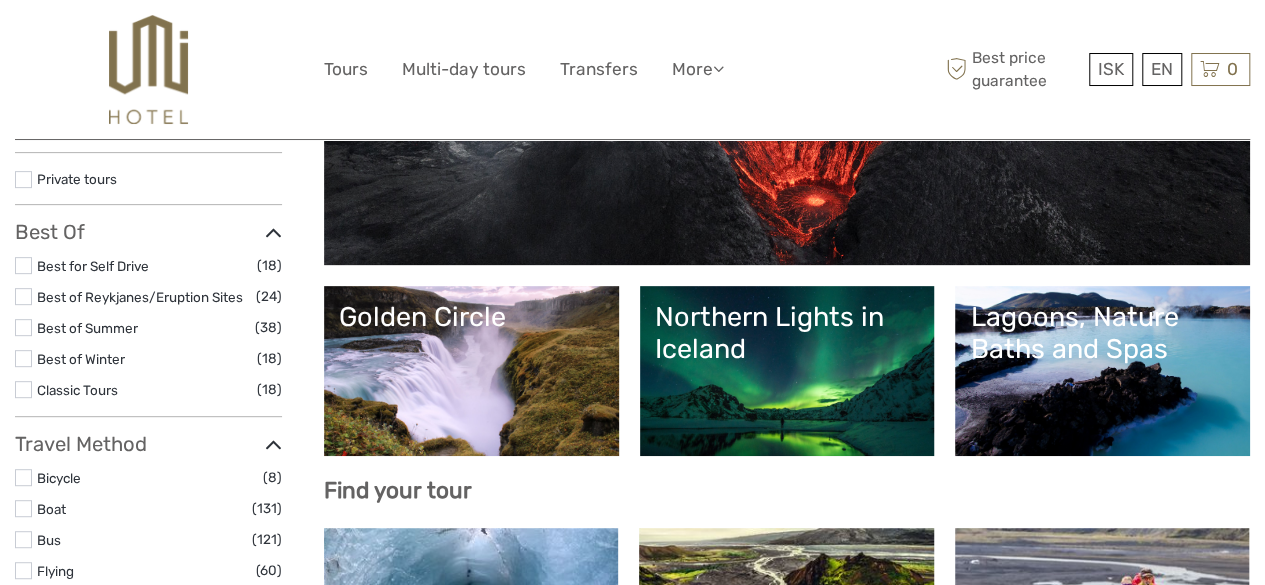 scroll, scrollTop: 0, scrollLeft: 0, axis: both 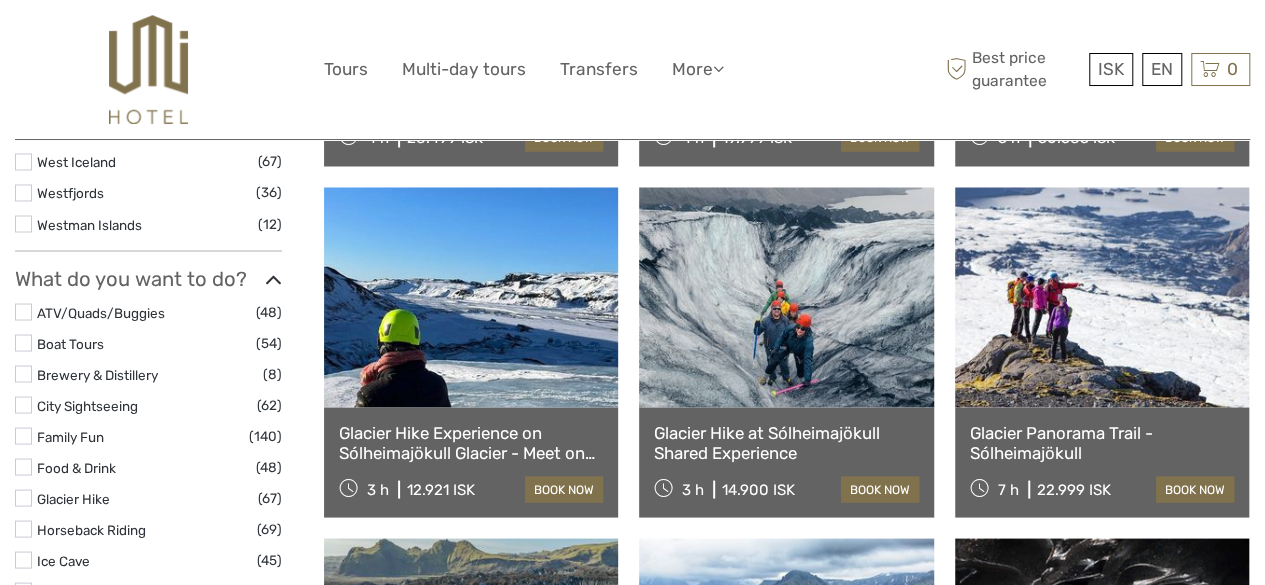 click at bounding box center [1102, 297] 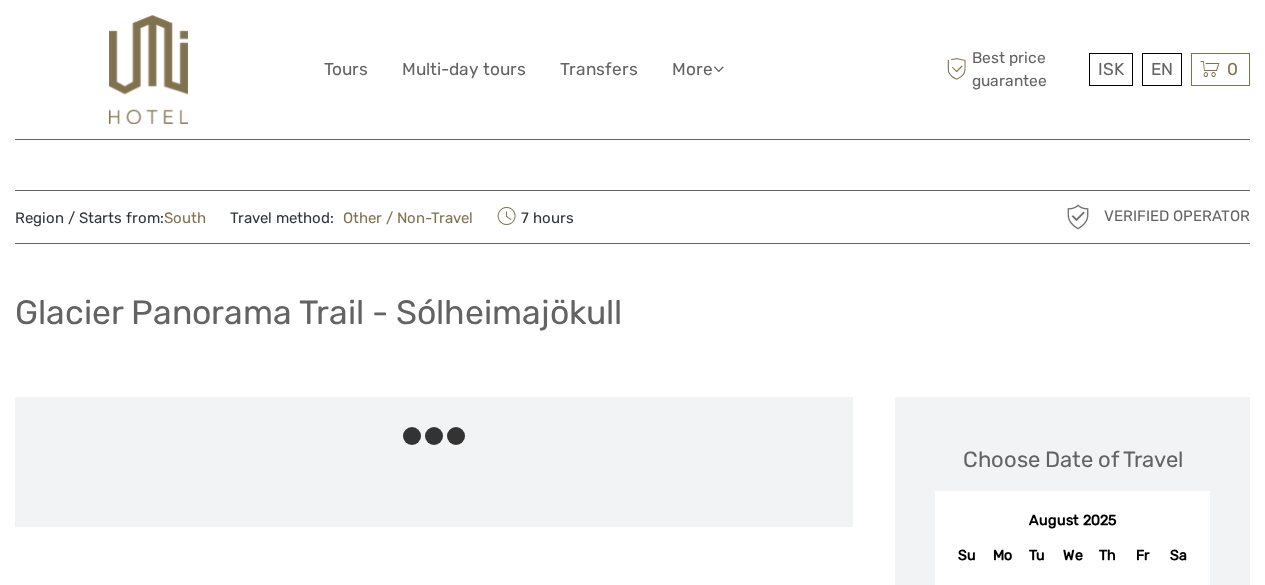 scroll, scrollTop: 0, scrollLeft: 0, axis: both 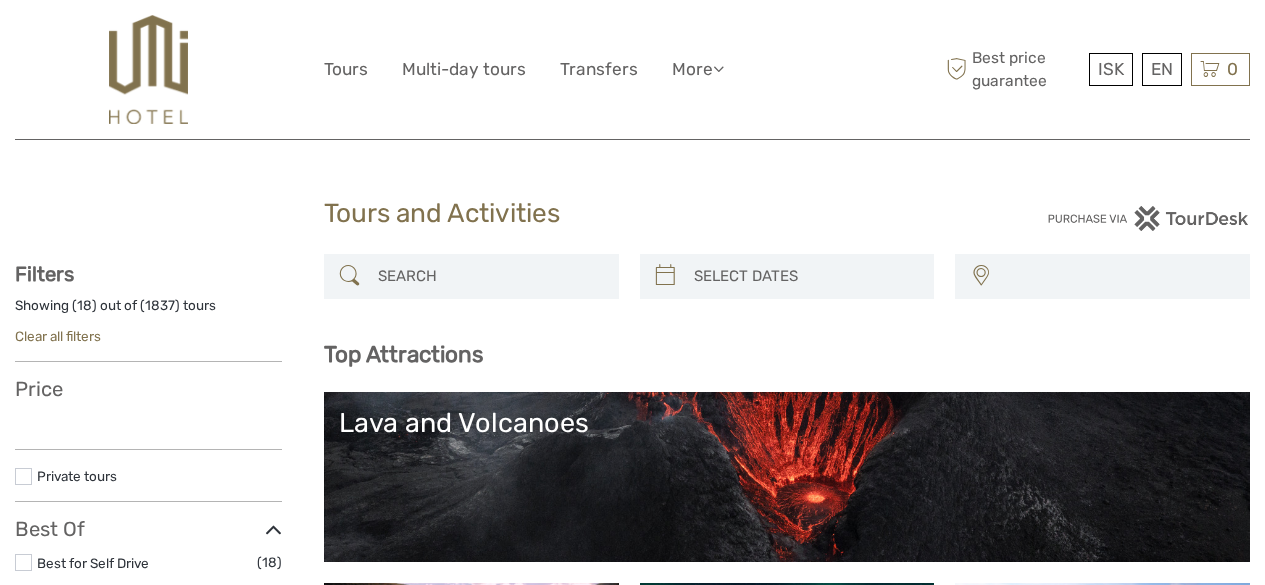 select 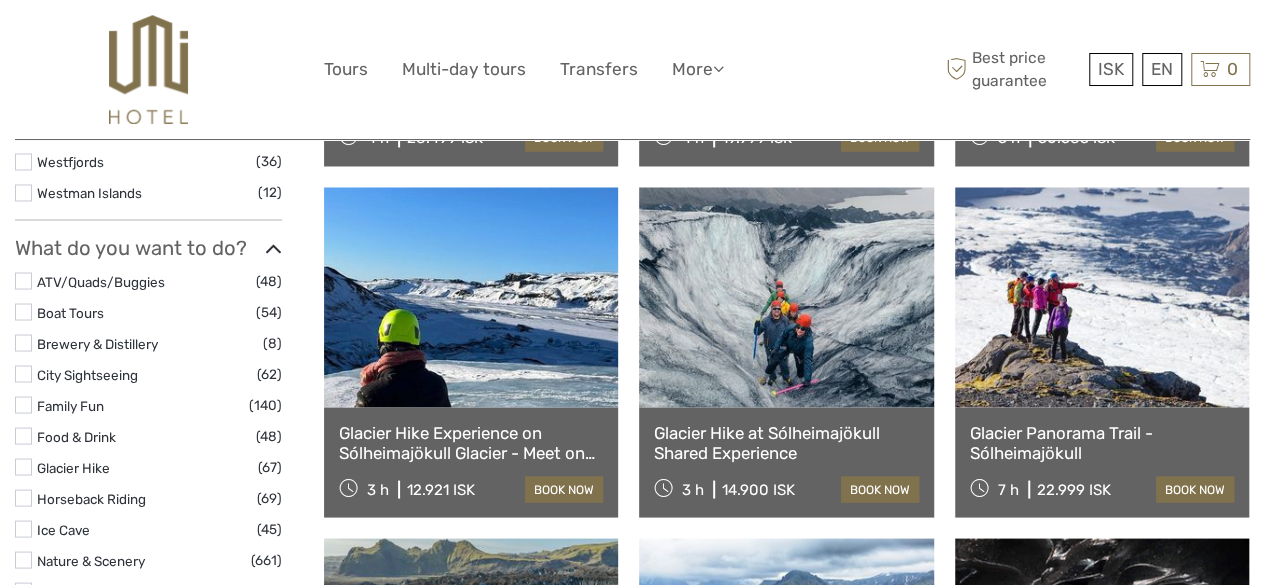 scroll, scrollTop: 0, scrollLeft: 0, axis: both 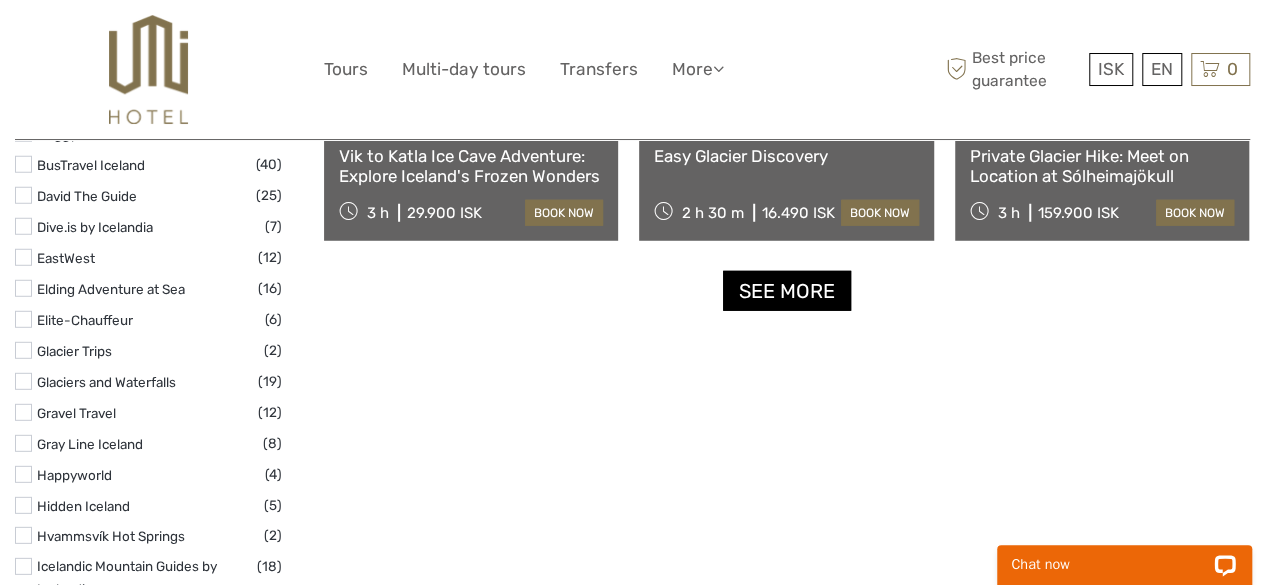 click on "See more" at bounding box center (787, 291) 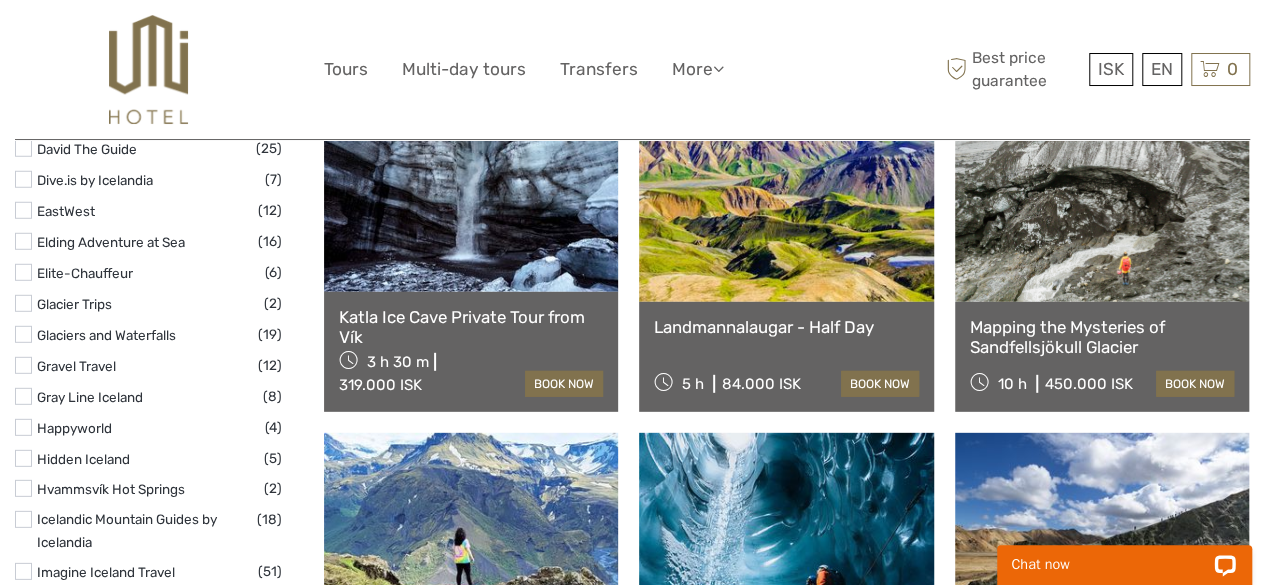 scroll, scrollTop: 2715, scrollLeft: 0, axis: vertical 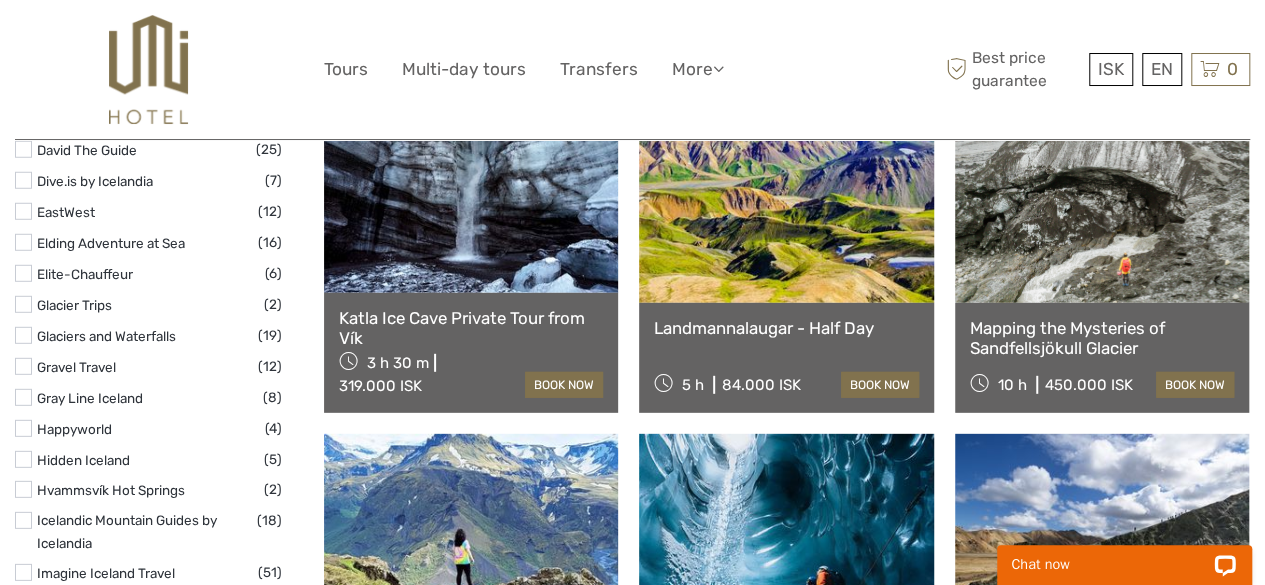 click on "Mapping the Mysteries of Sandfellsjökull Glacier" at bounding box center [1102, 338] 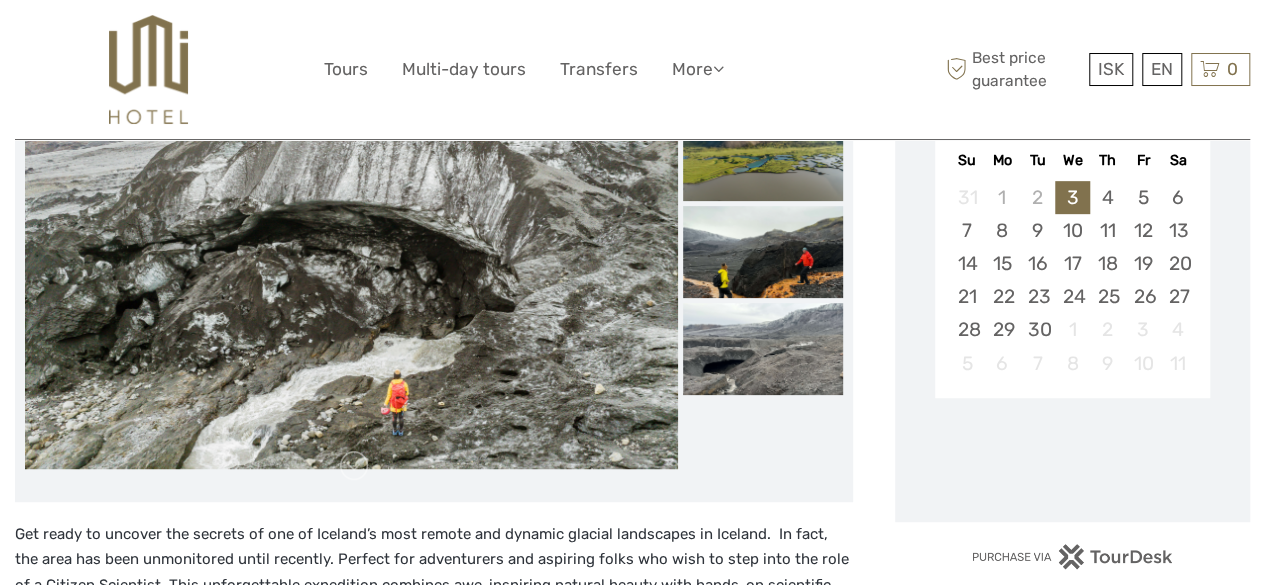 scroll, scrollTop: 518, scrollLeft: 0, axis: vertical 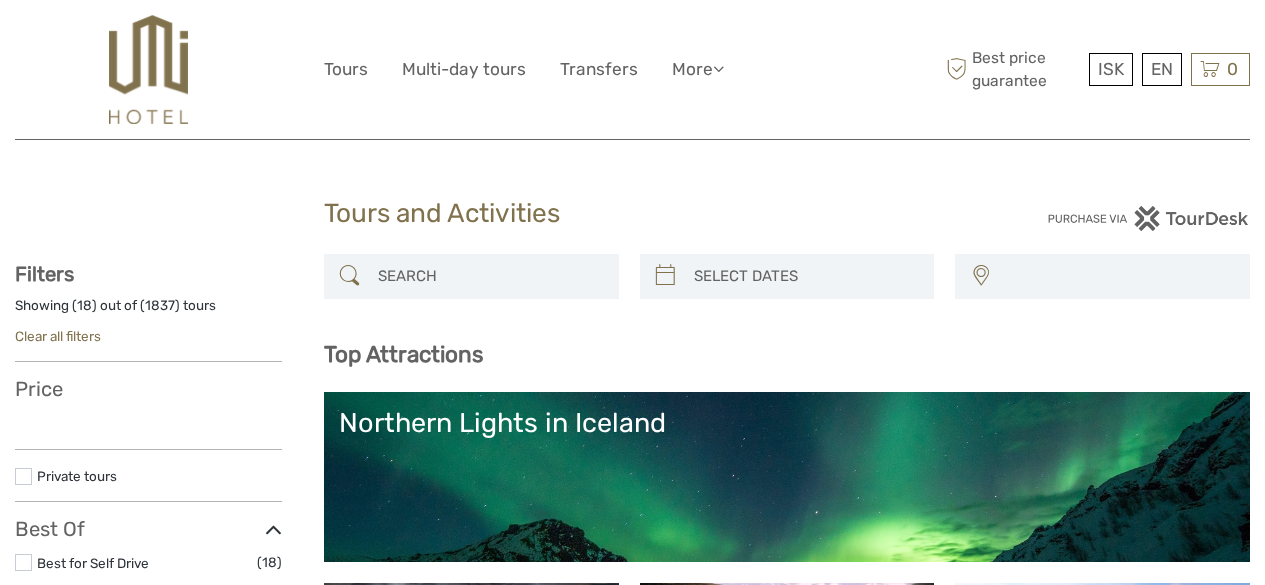 select 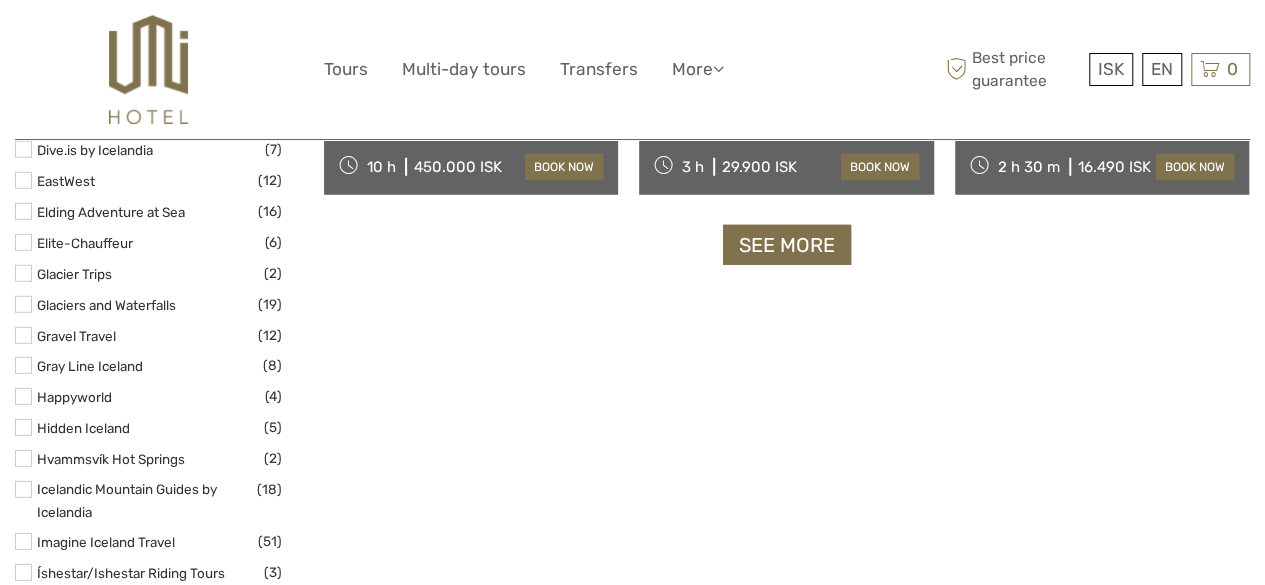 scroll, scrollTop: 0, scrollLeft: 0, axis: both 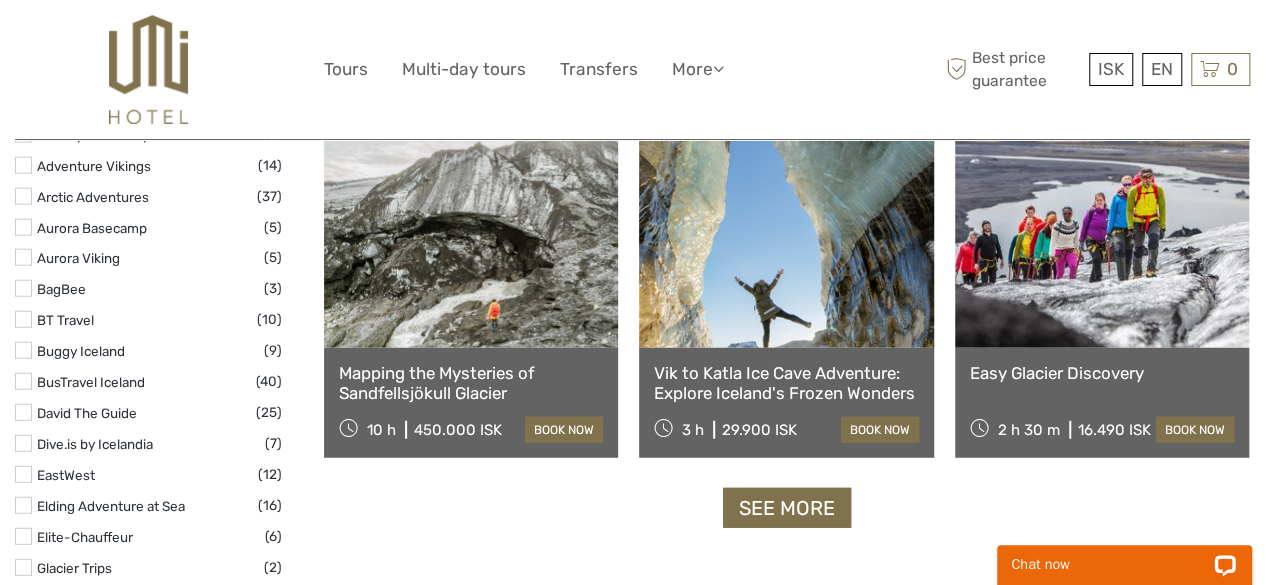click at bounding box center (1102, 238) 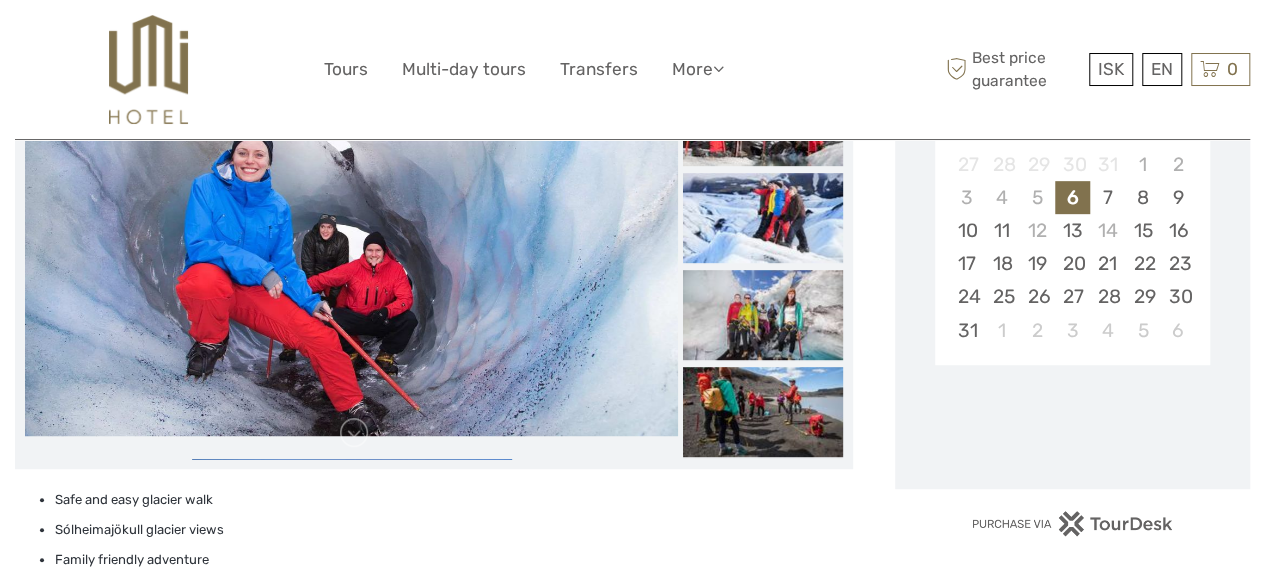 scroll, scrollTop: 666, scrollLeft: 0, axis: vertical 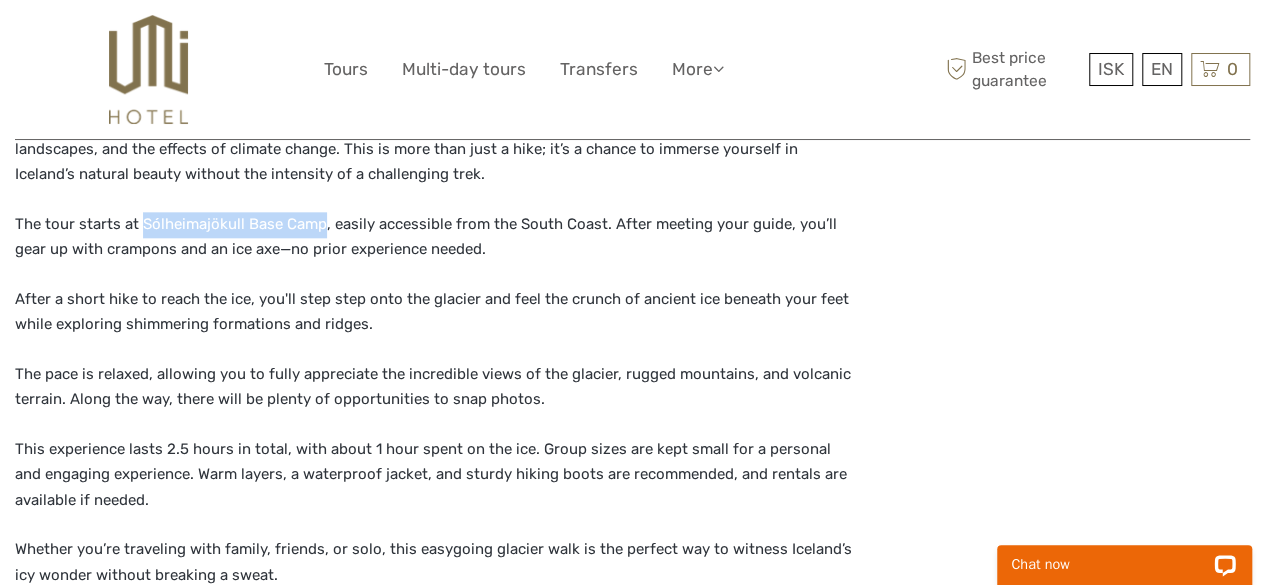 drag, startPoint x: 141, startPoint y: 219, endPoint x: 319, endPoint y: 224, distance: 178.0702 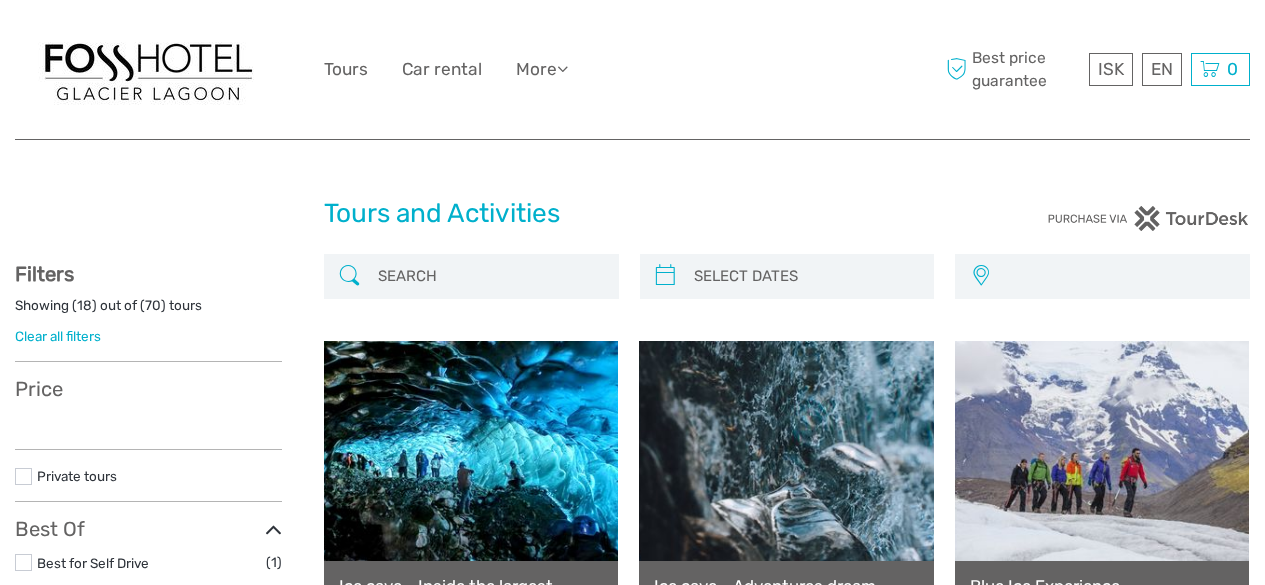 scroll, scrollTop: 249, scrollLeft: 0, axis: vertical 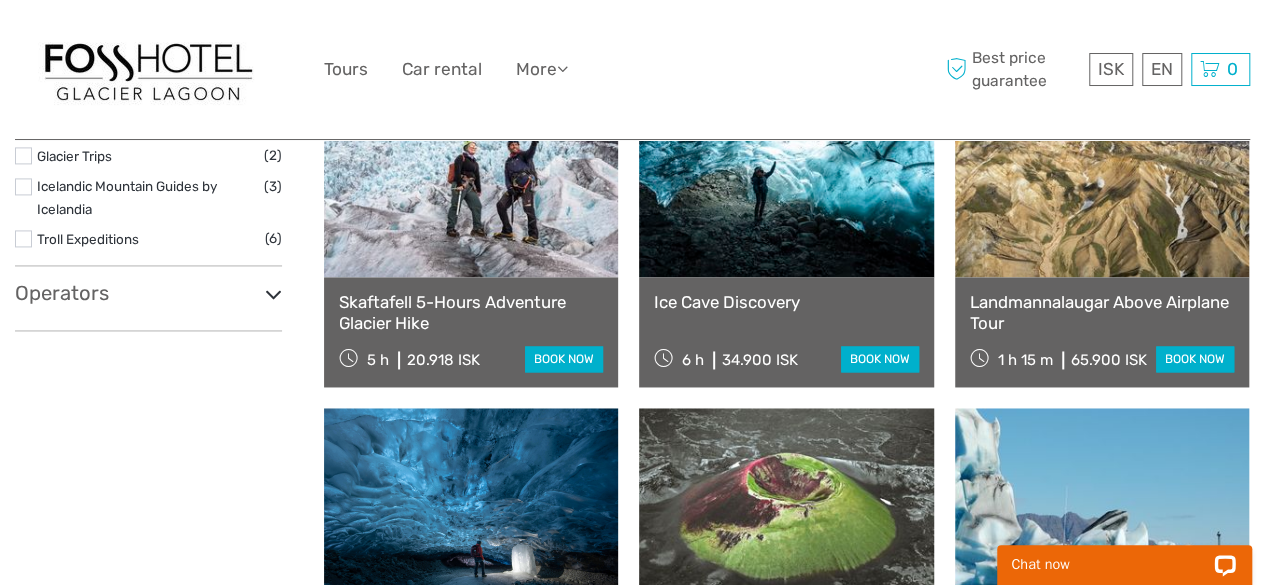click at bounding box center [471, 167] 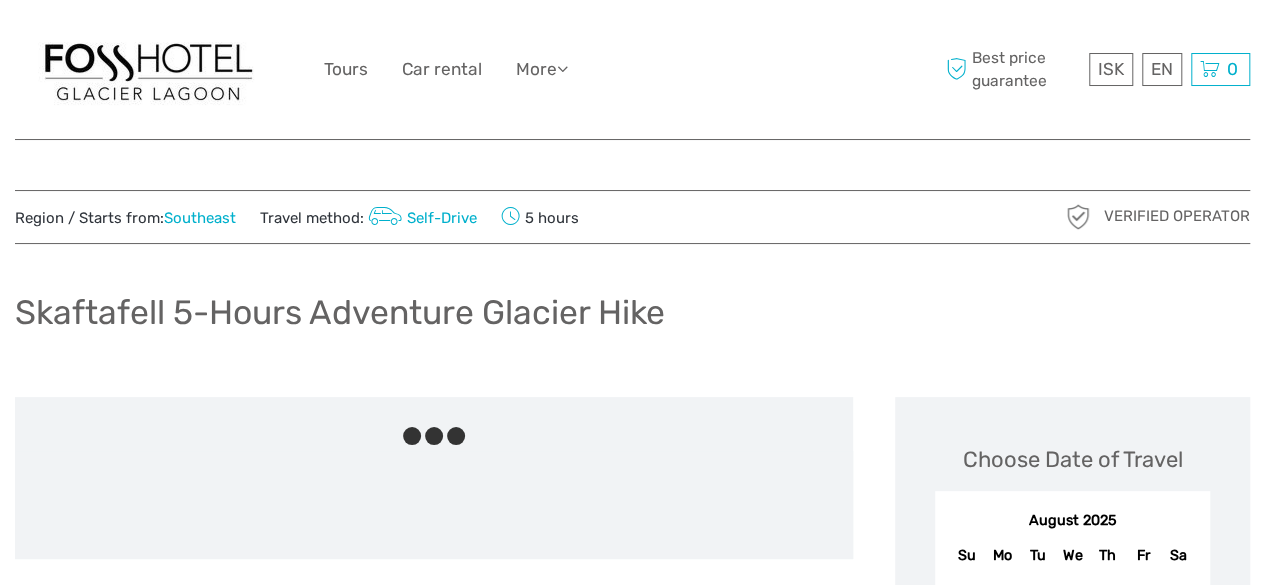 scroll, scrollTop: 238, scrollLeft: 0, axis: vertical 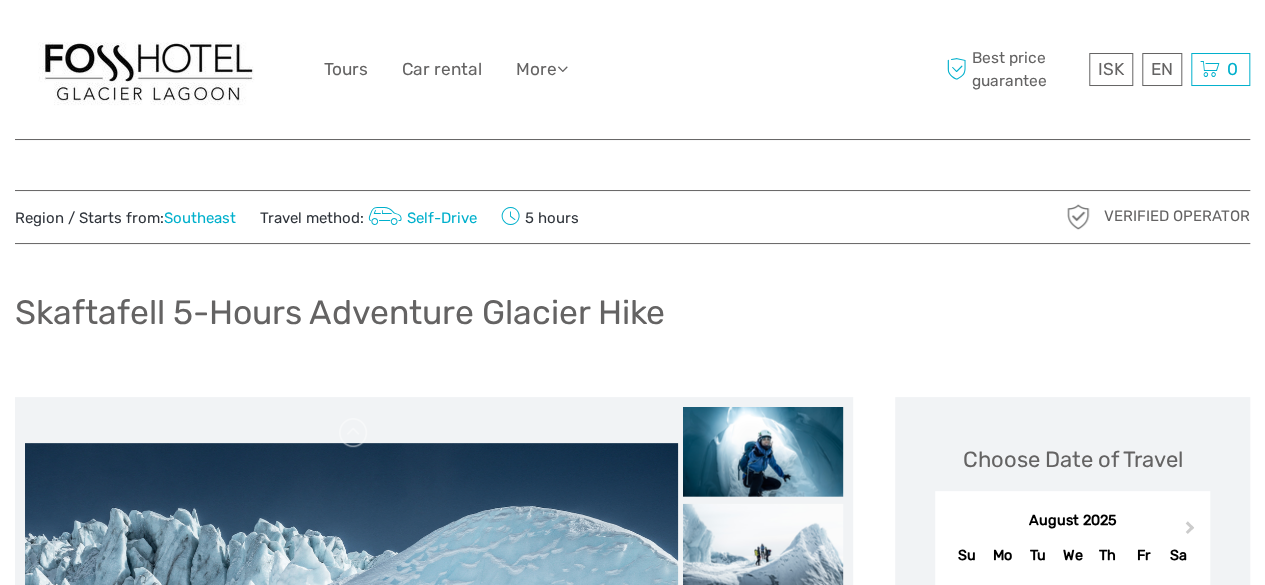 click at bounding box center (148, 69) 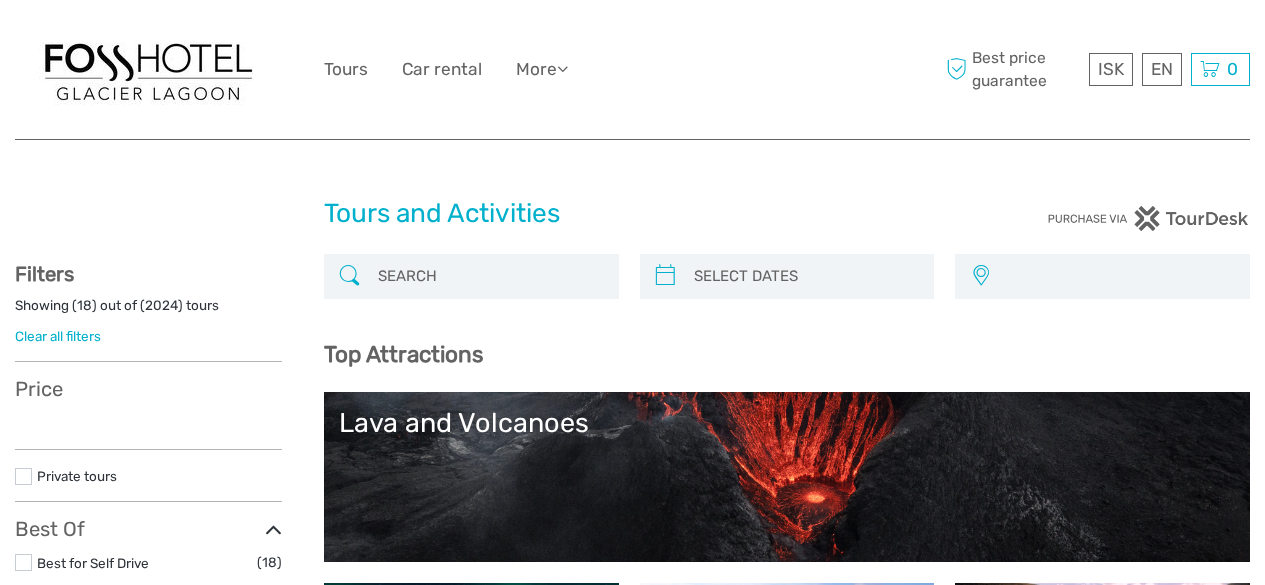 select 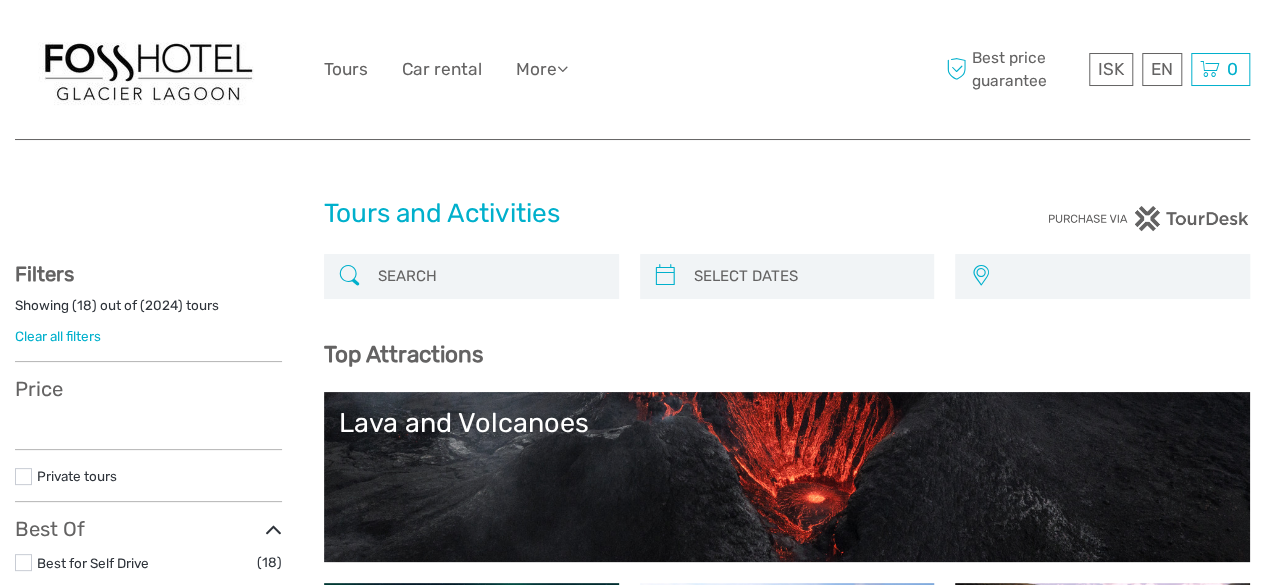 scroll, scrollTop: 0, scrollLeft: 0, axis: both 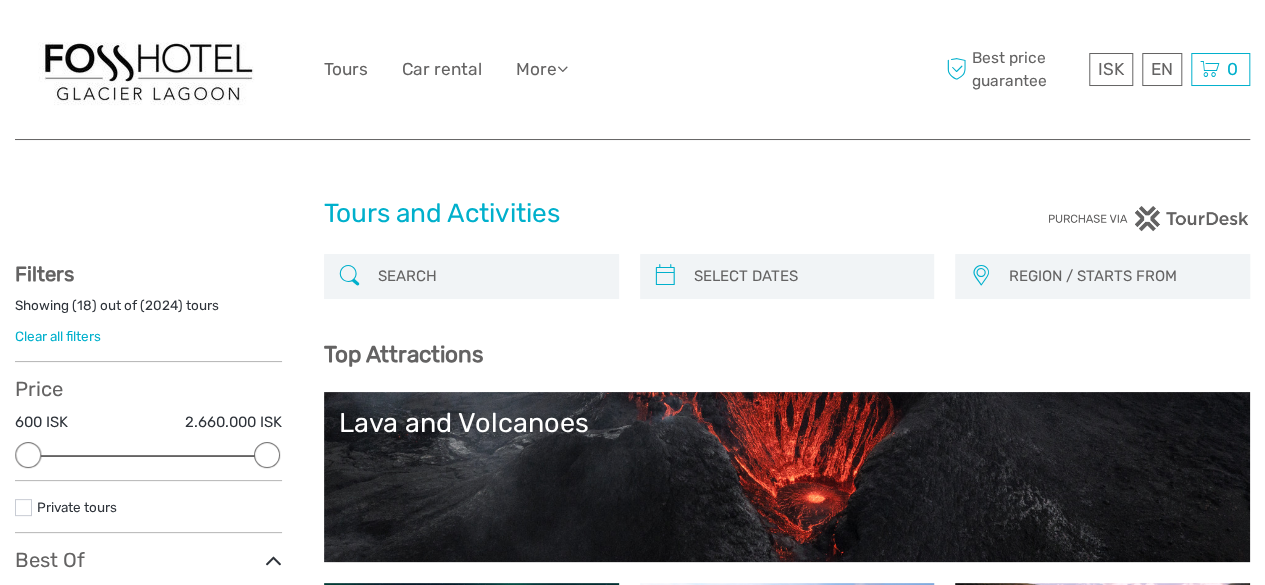 click at bounding box center (148, 69) 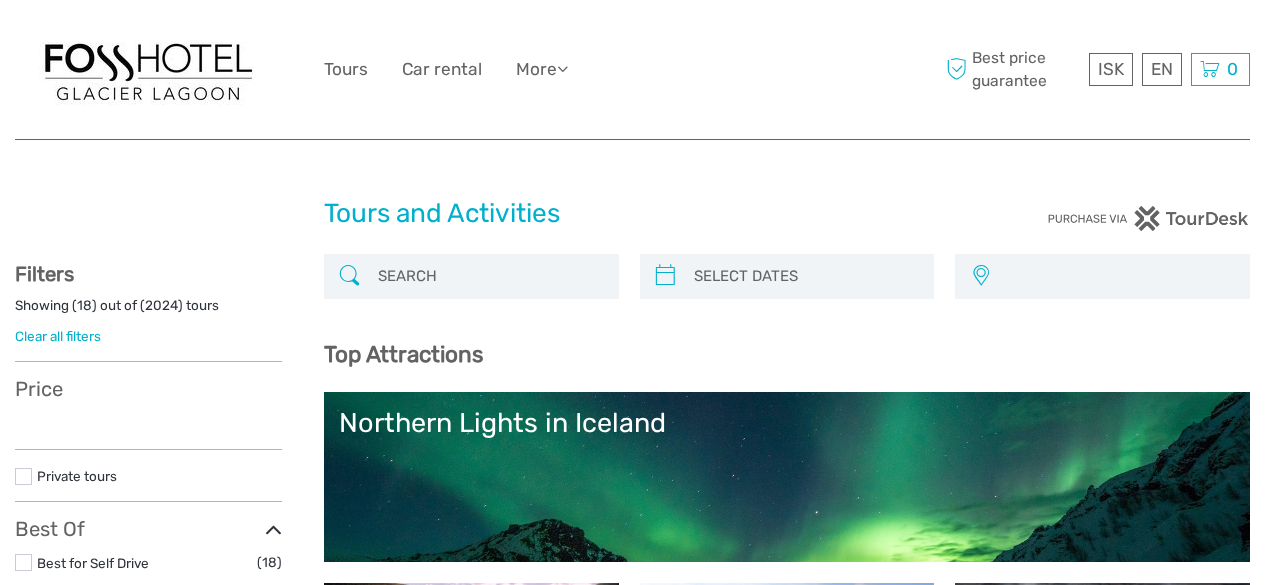 select 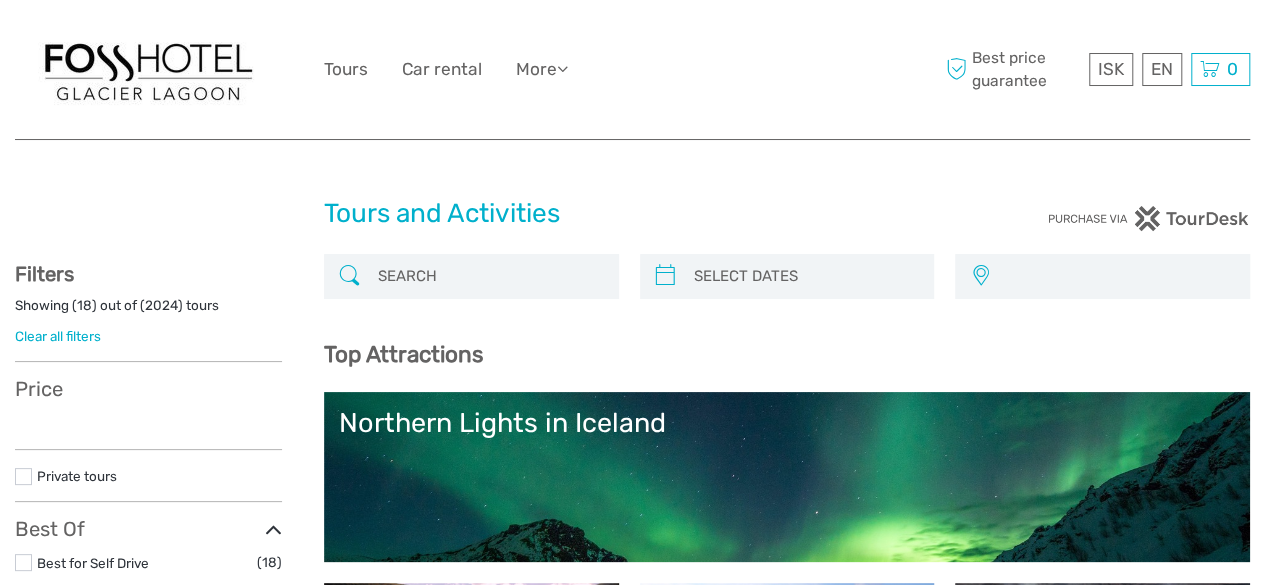 select 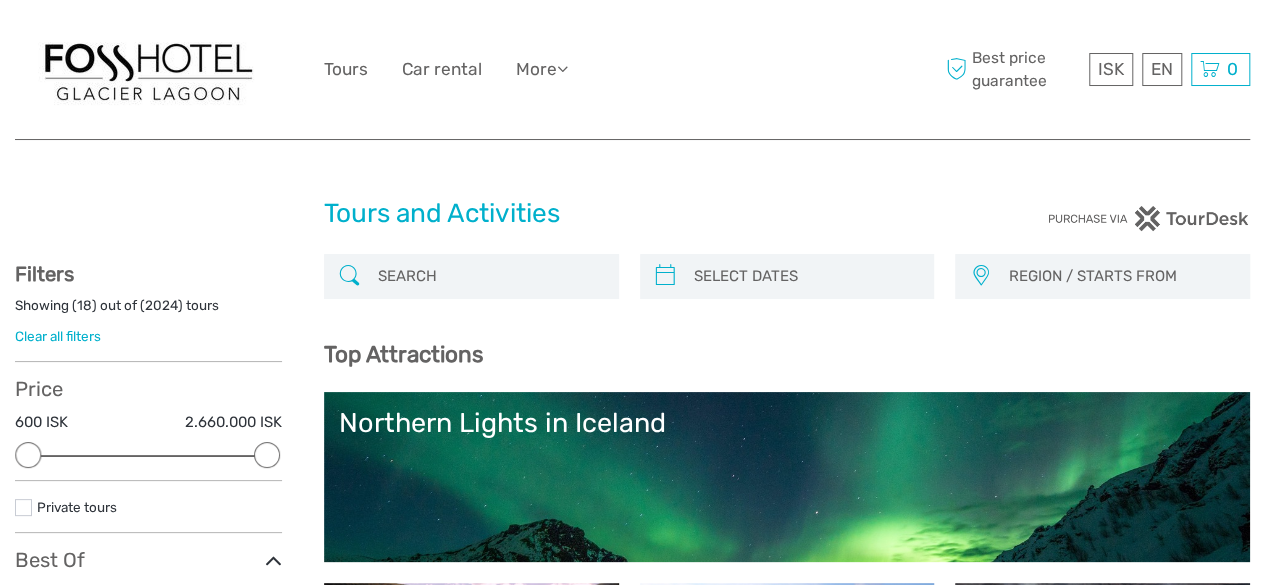 scroll, scrollTop: 0, scrollLeft: 0, axis: both 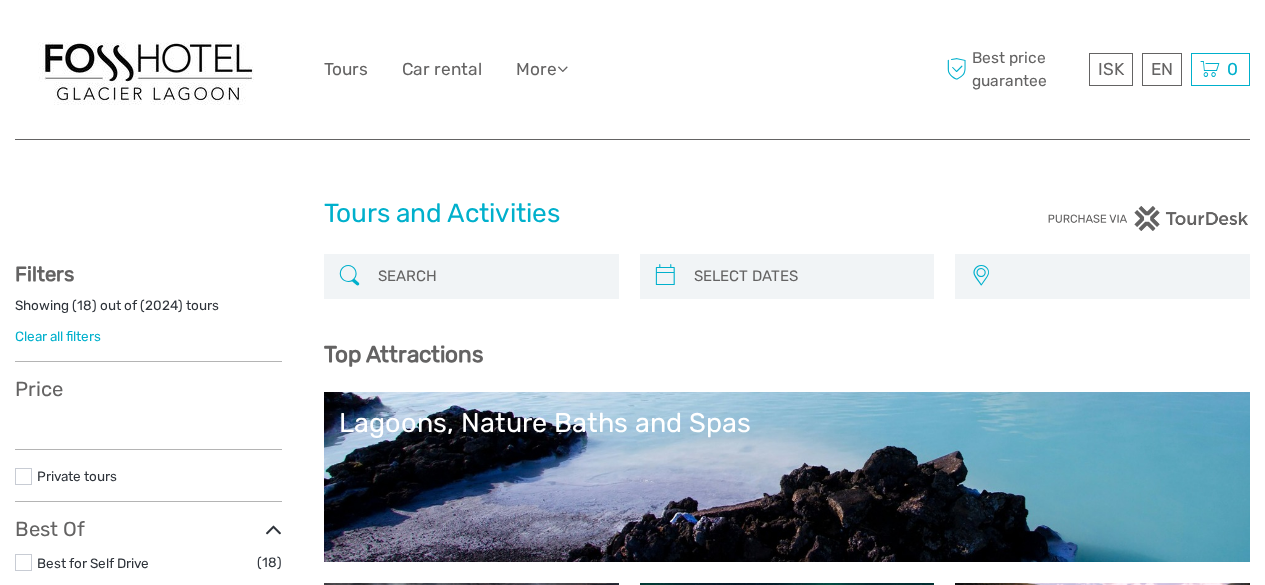 select 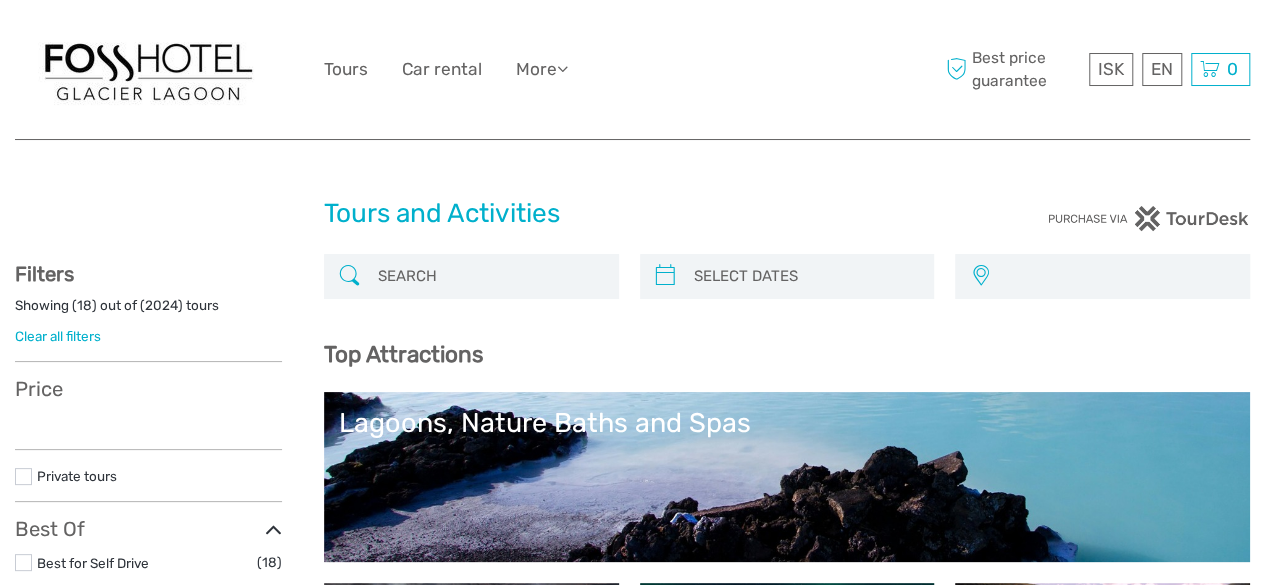 select 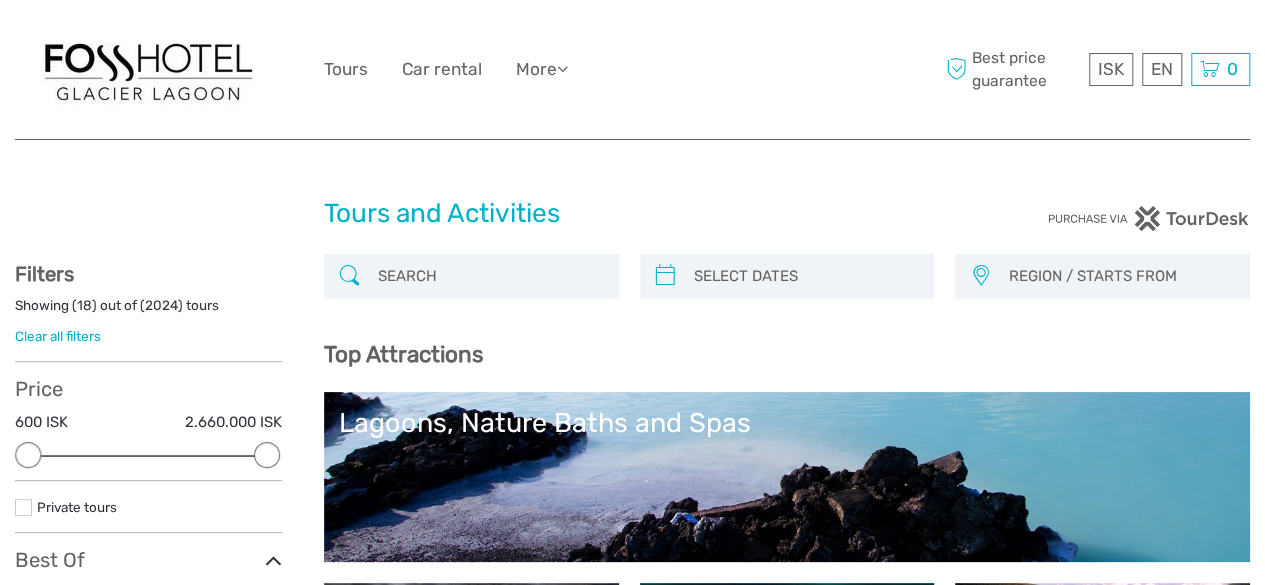scroll, scrollTop: 0, scrollLeft: 0, axis: both 